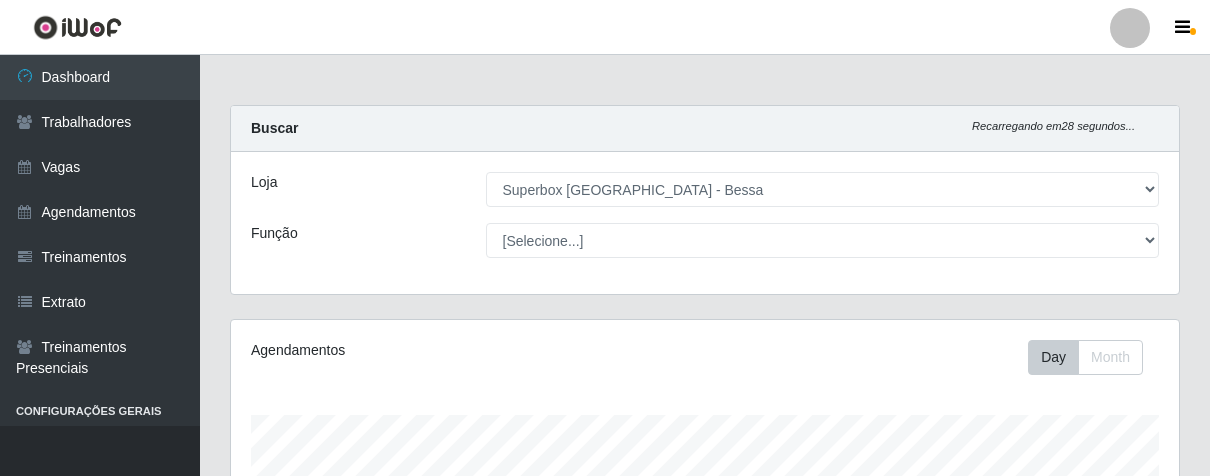 select on "206" 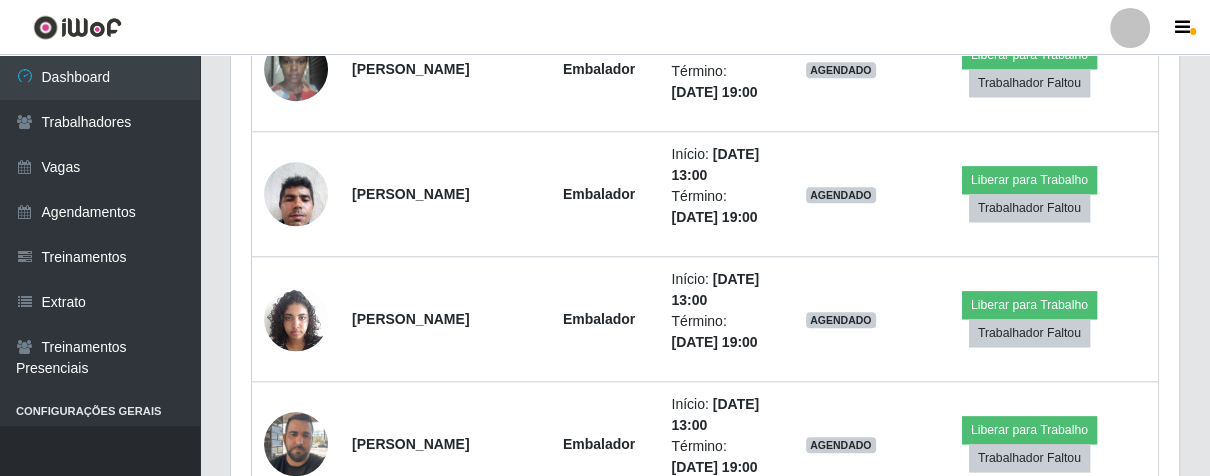 scroll, scrollTop: 999584, scrollLeft: 999051, axis: both 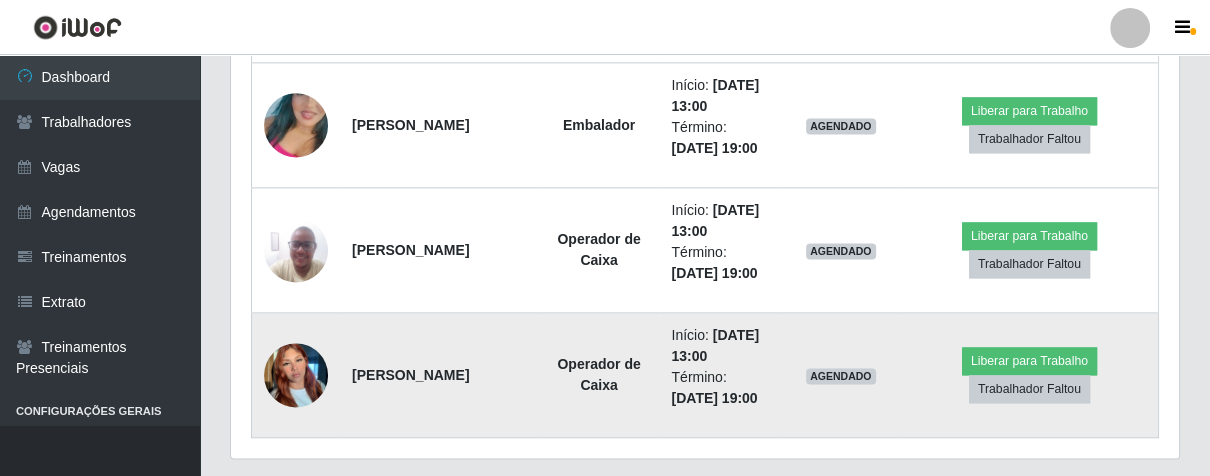 click at bounding box center (296, 374) 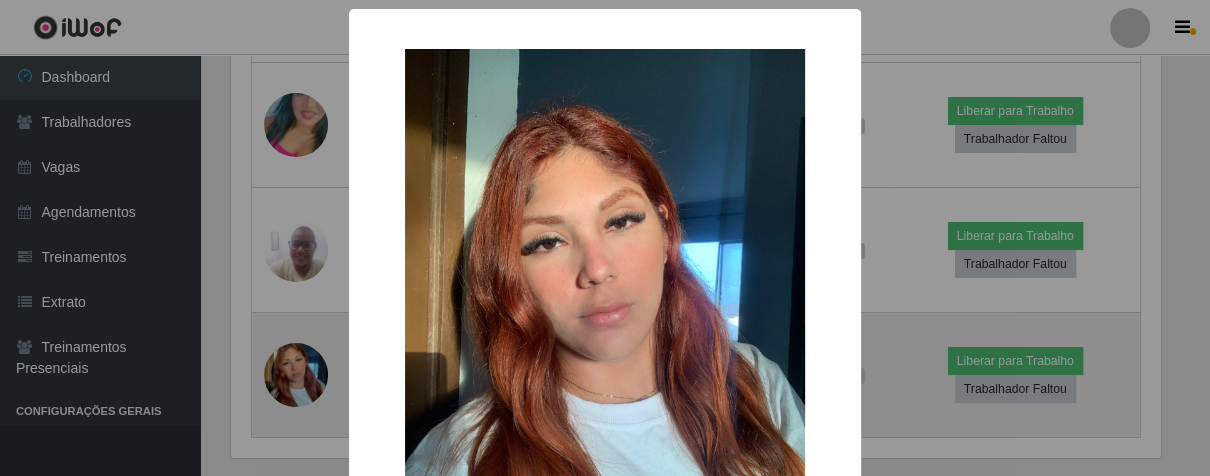 scroll, scrollTop: 999584, scrollLeft: 999064, axis: both 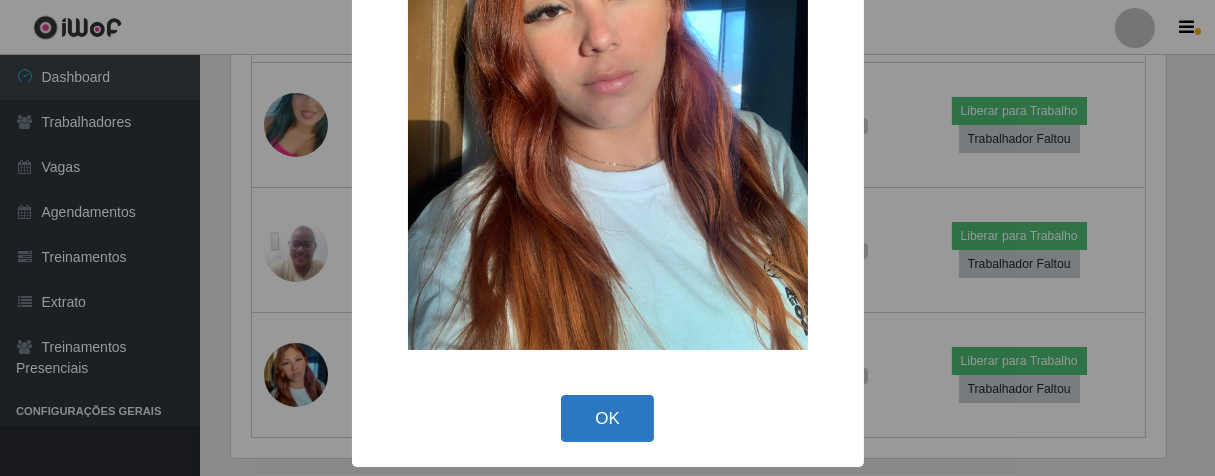 click on "OK" at bounding box center (607, 418) 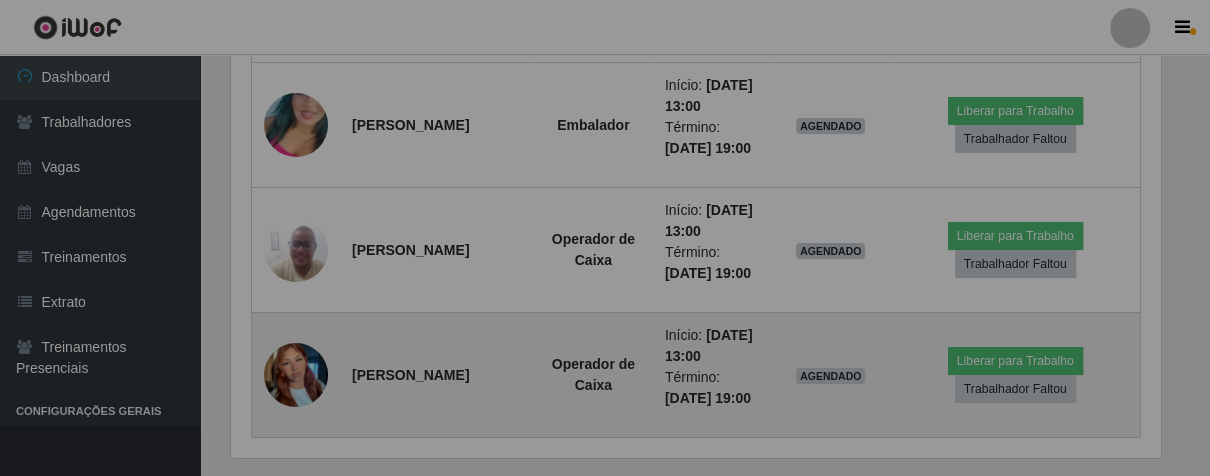 scroll, scrollTop: 999584, scrollLeft: 999051, axis: both 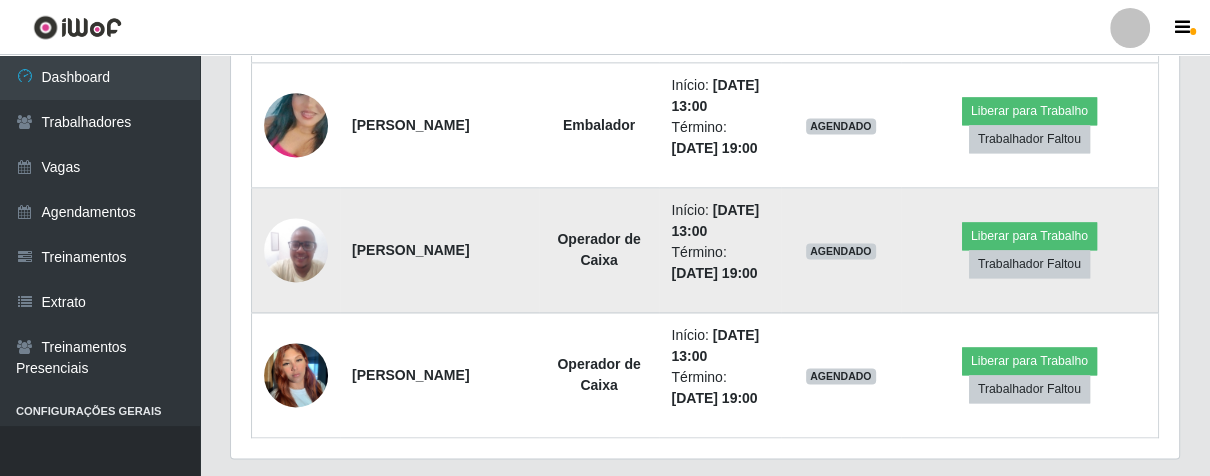 click at bounding box center (296, 249) 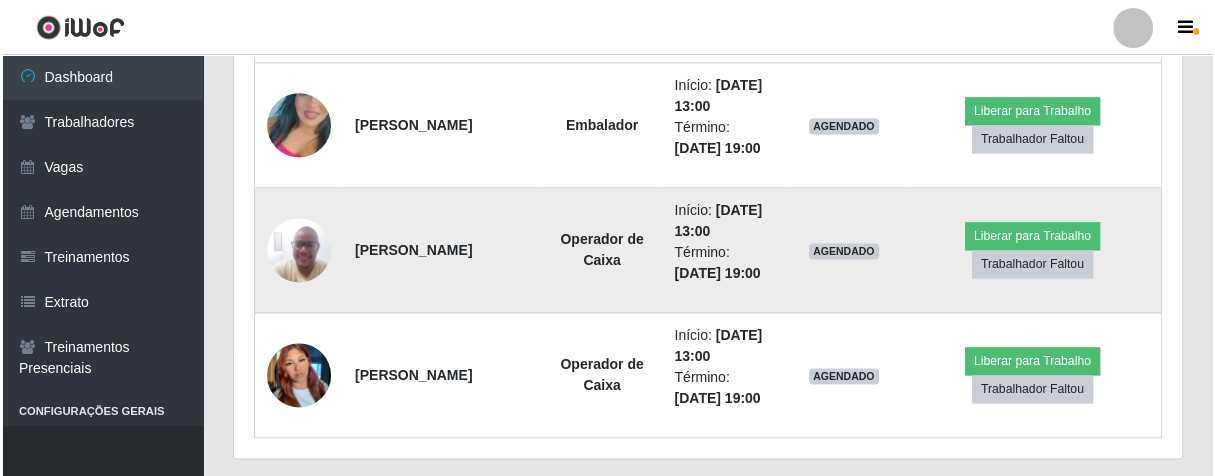 scroll, scrollTop: 414, scrollLeft: 936, axis: both 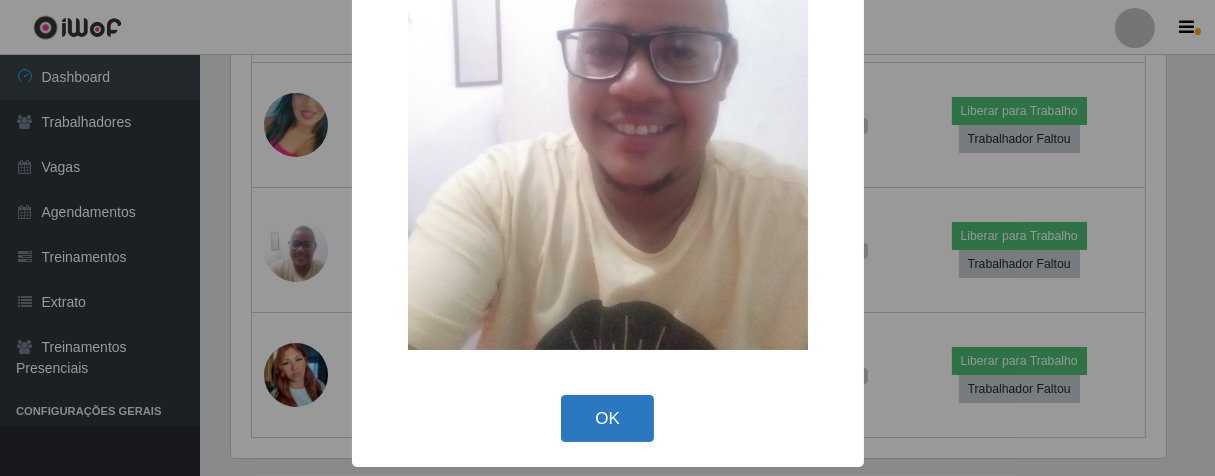 click on "OK" at bounding box center [607, 418] 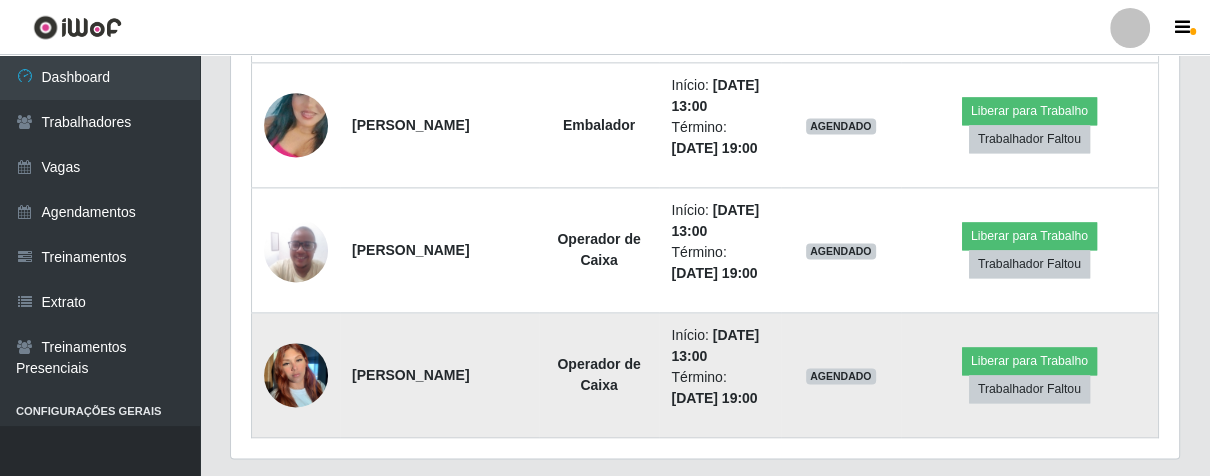 scroll, scrollTop: 999584, scrollLeft: 999051, axis: both 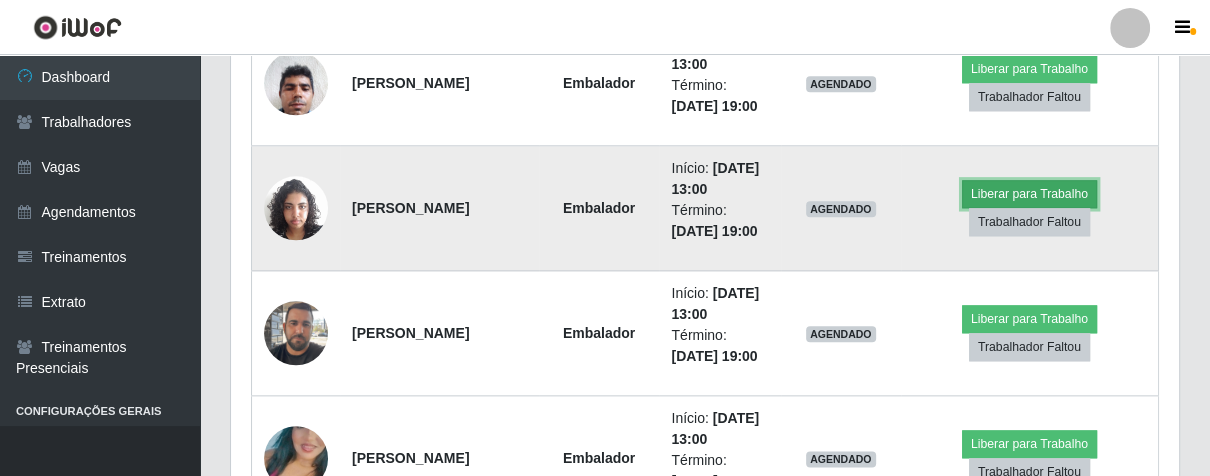 click on "Liberar para Trabalho" at bounding box center (1029, 194) 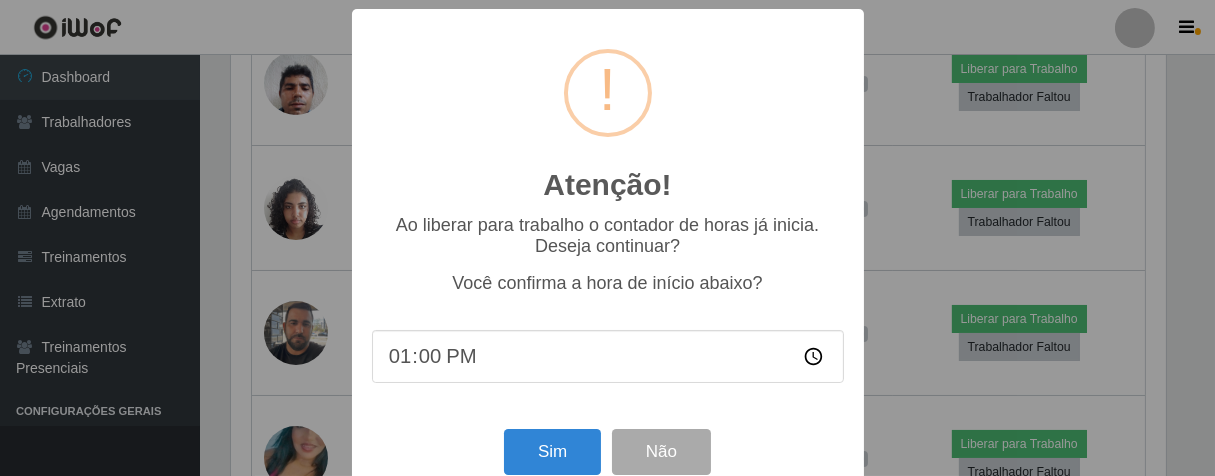 scroll, scrollTop: 999584, scrollLeft: 999064, axis: both 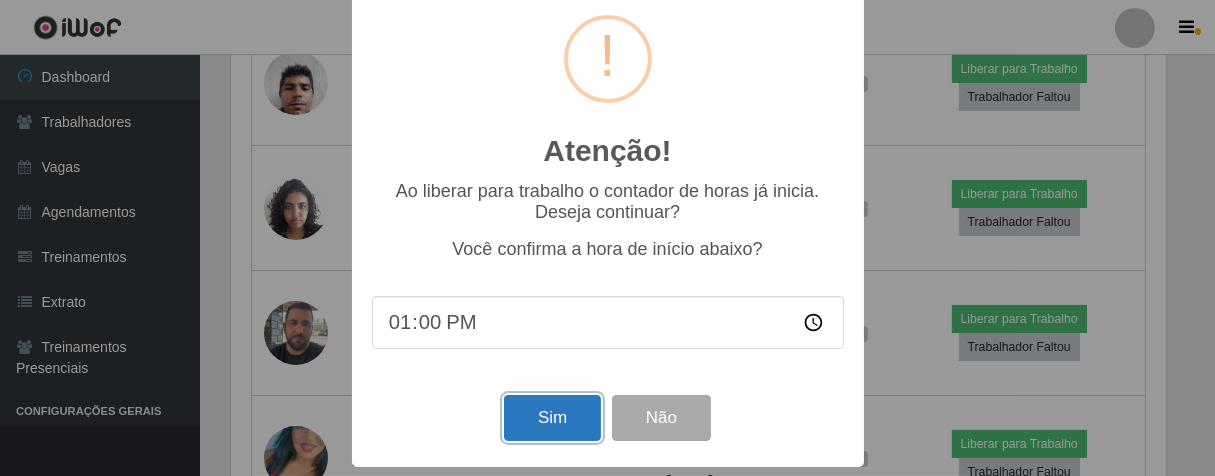click on "Sim" at bounding box center [552, 418] 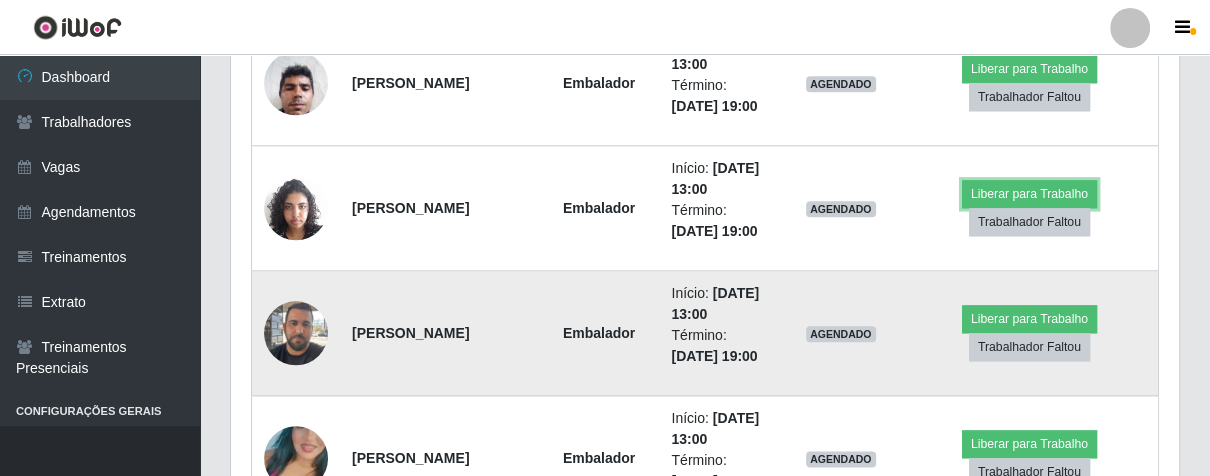 scroll, scrollTop: 999584, scrollLeft: 999051, axis: both 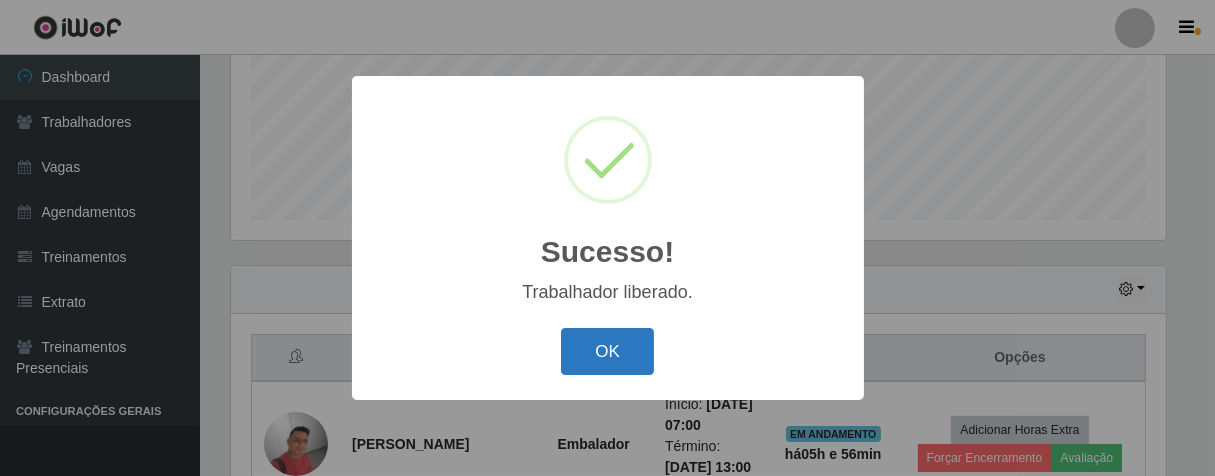 click on "OK" at bounding box center (607, 351) 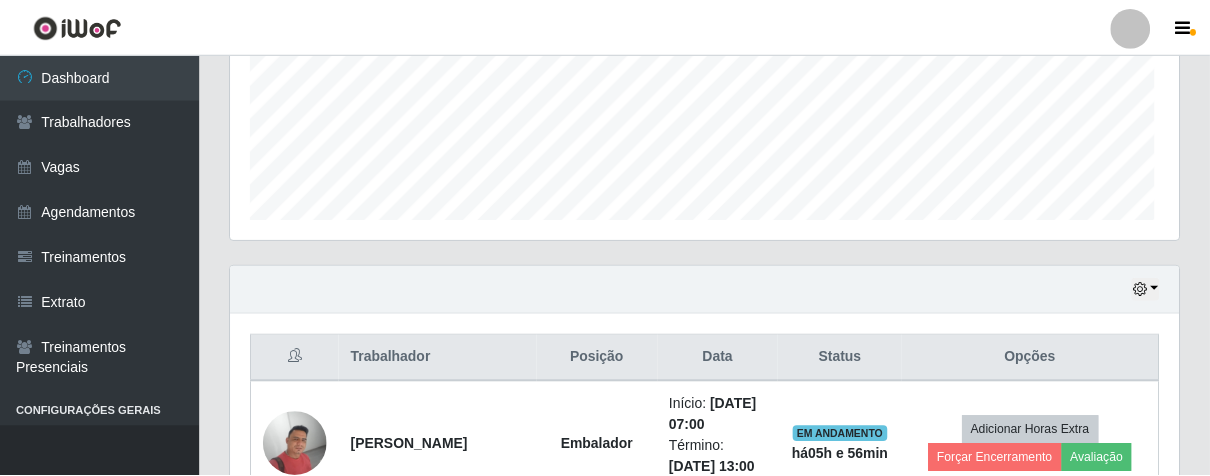 scroll, scrollTop: 999584, scrollLeft: 999051, axis: both 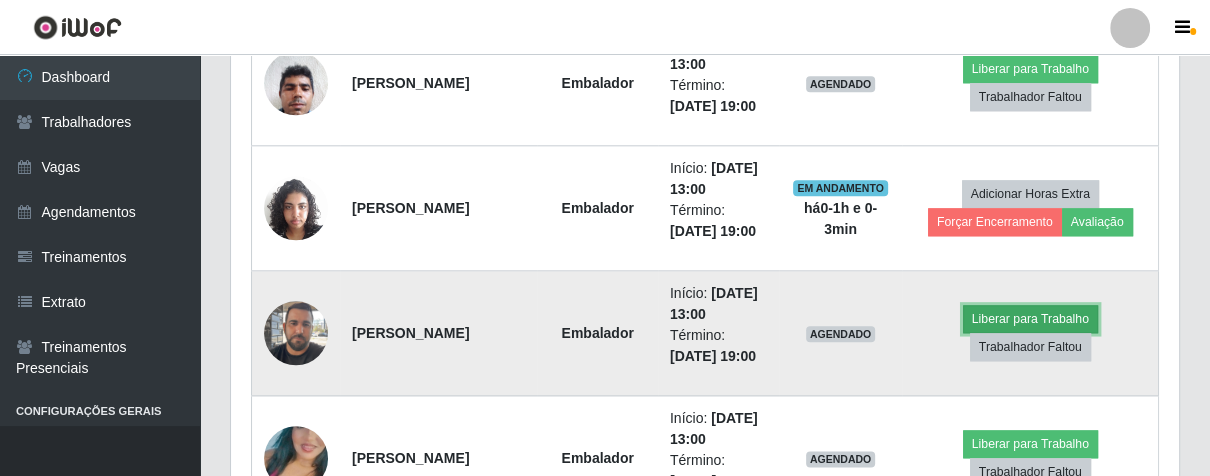 click on "Liberar para Trabalho" at bounding box center (1030, 319) 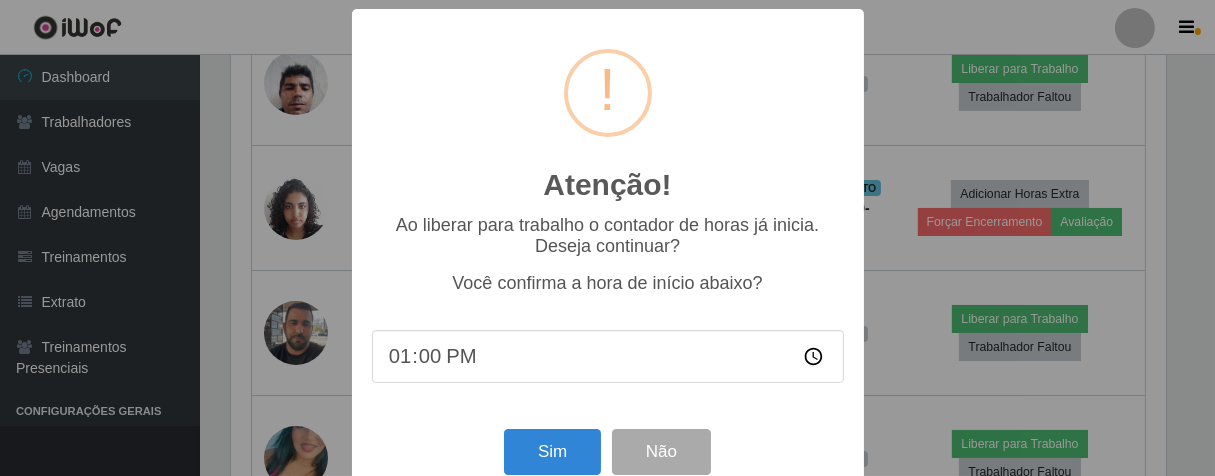 scroll, scrollTop: 999584, scrollLeft: 999064, axis: both 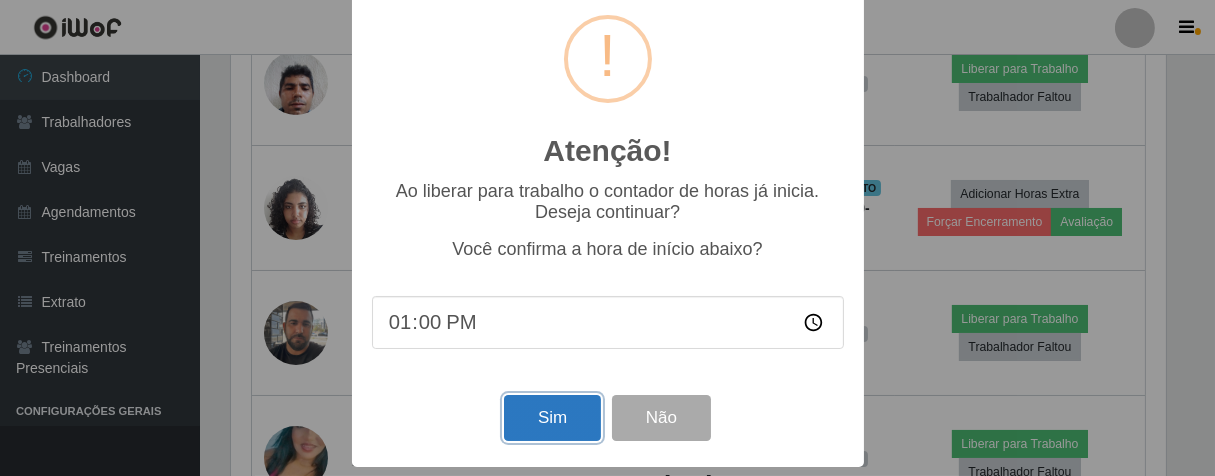 click on "Sim" at bounding box center [552, 418] 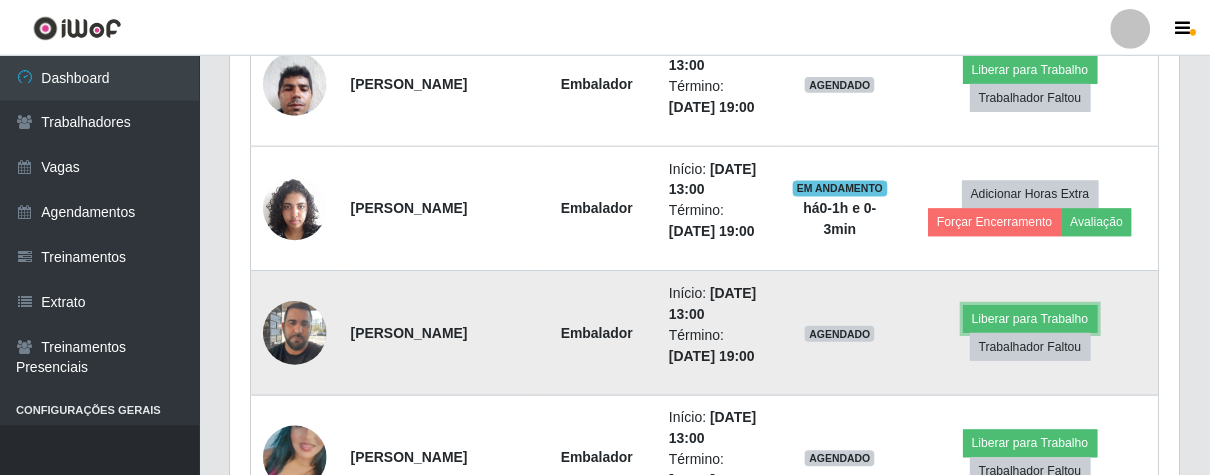 scroll, scrollTop: 999584, scrollLeft: 999051, axis: both 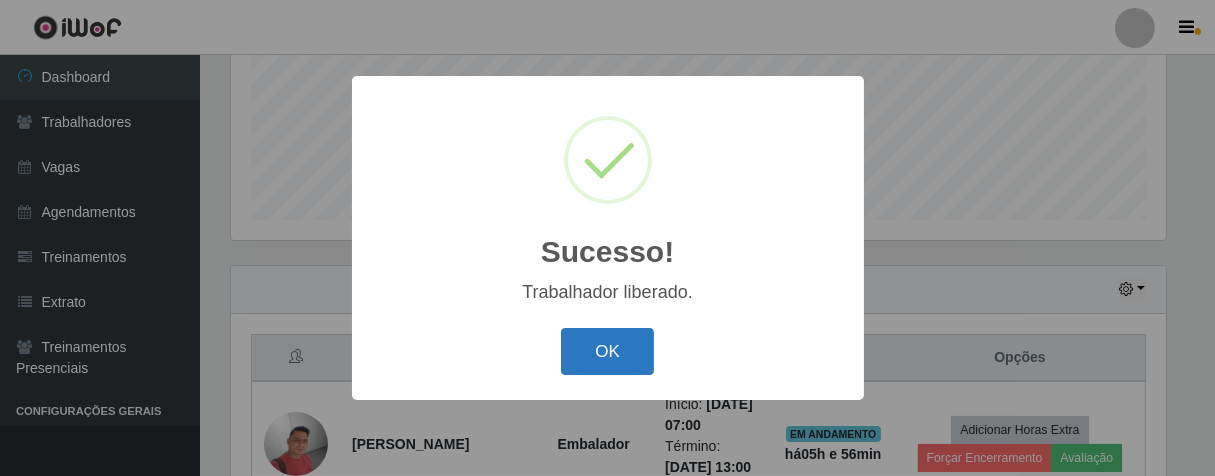 click on "OK" at bounding box center [607, 351] 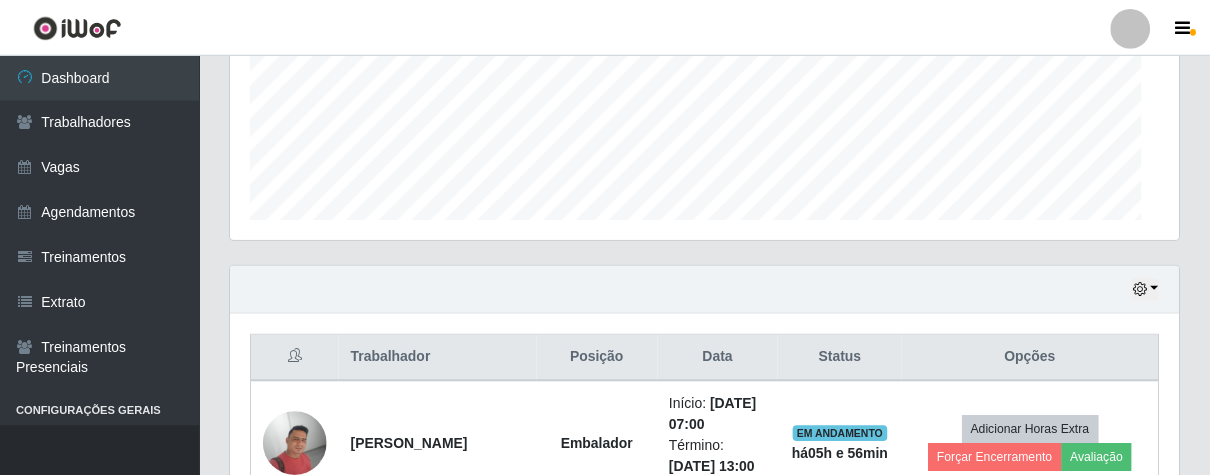 scroll, scrollTop: 717, scrollLeft: 0, axis: vertical 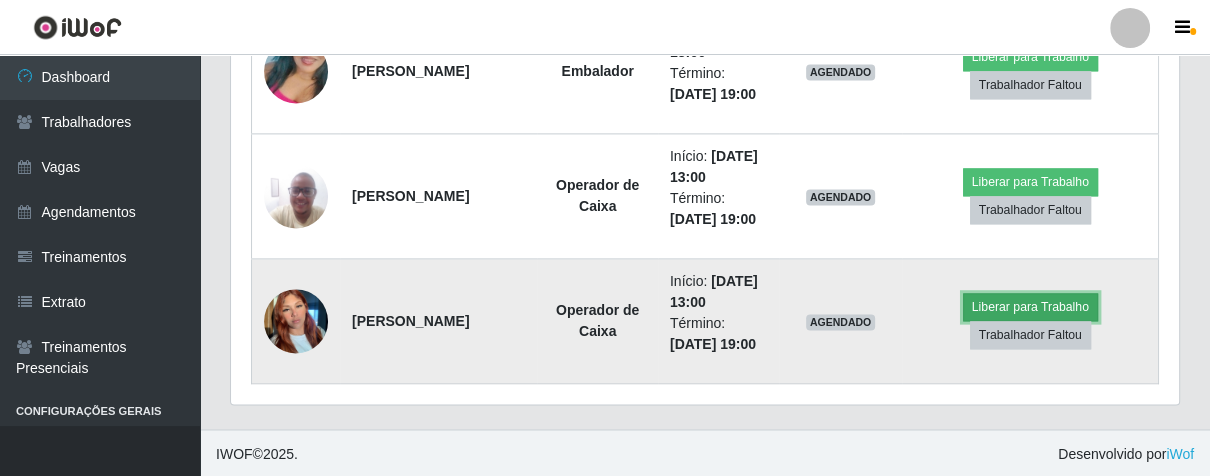 click on "Liberar para Trabalho" at bounding box center [1030, 307] 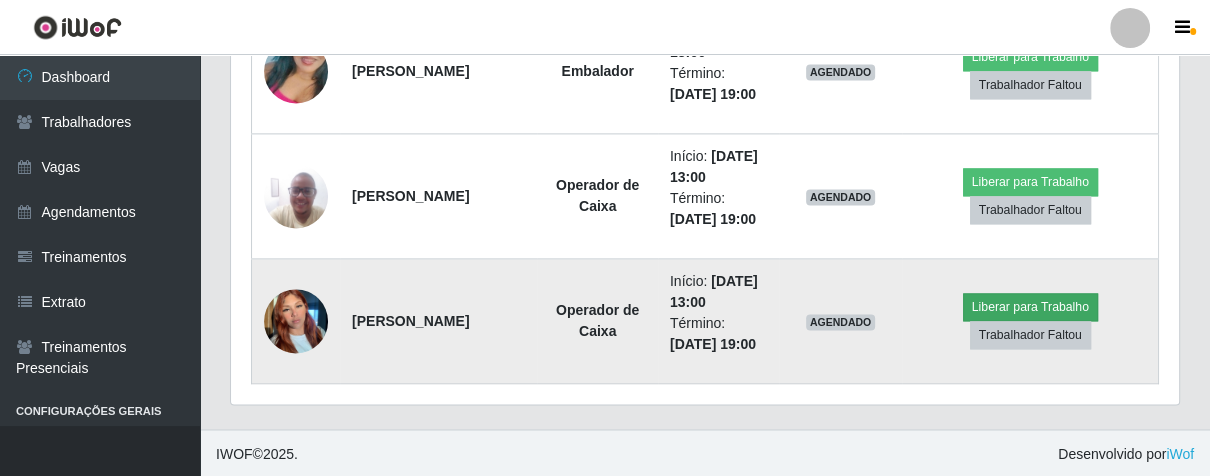scroll, scrollTop: 999584, scrollLeft: 999064, axis: both 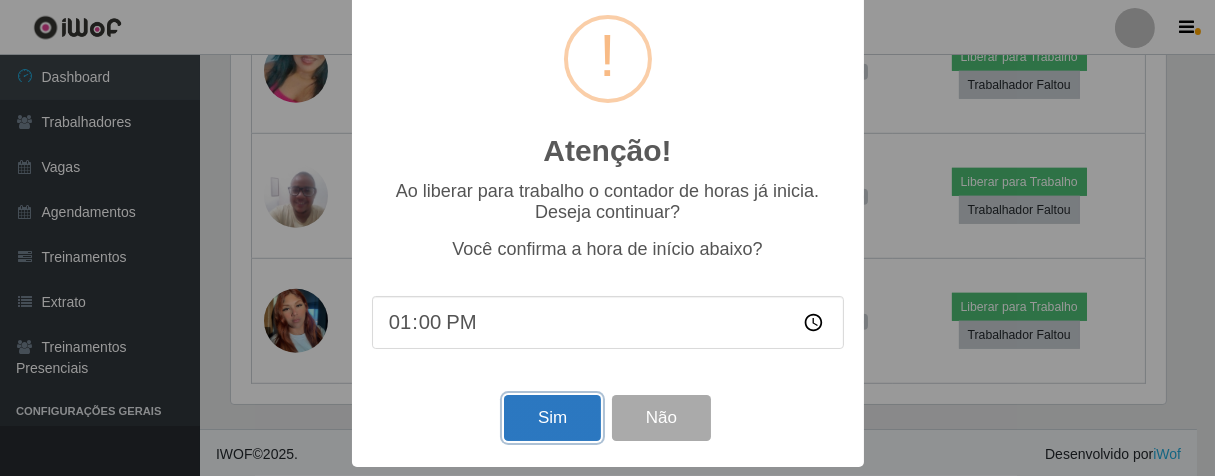click on "Sim" at bounding box center (552, 418) 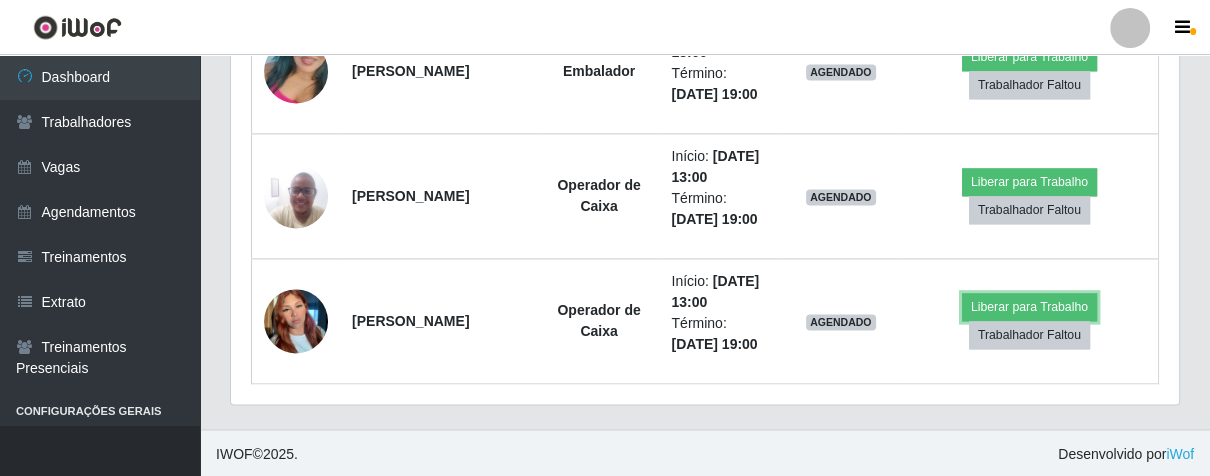 scroll, scrollTop: 999584, scrollLeft: 999051, axis: both 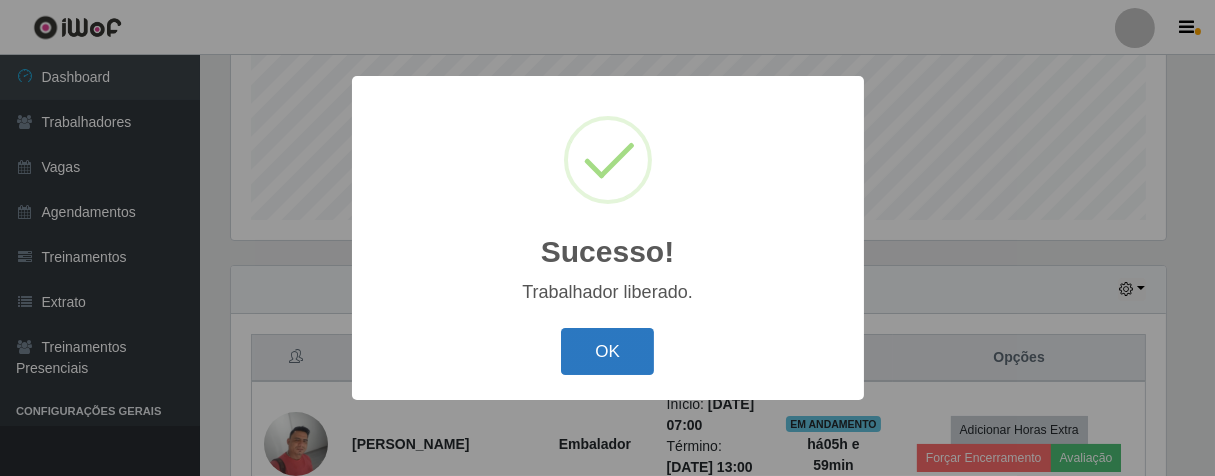 click on "OK" at bounding box center (607, 351) 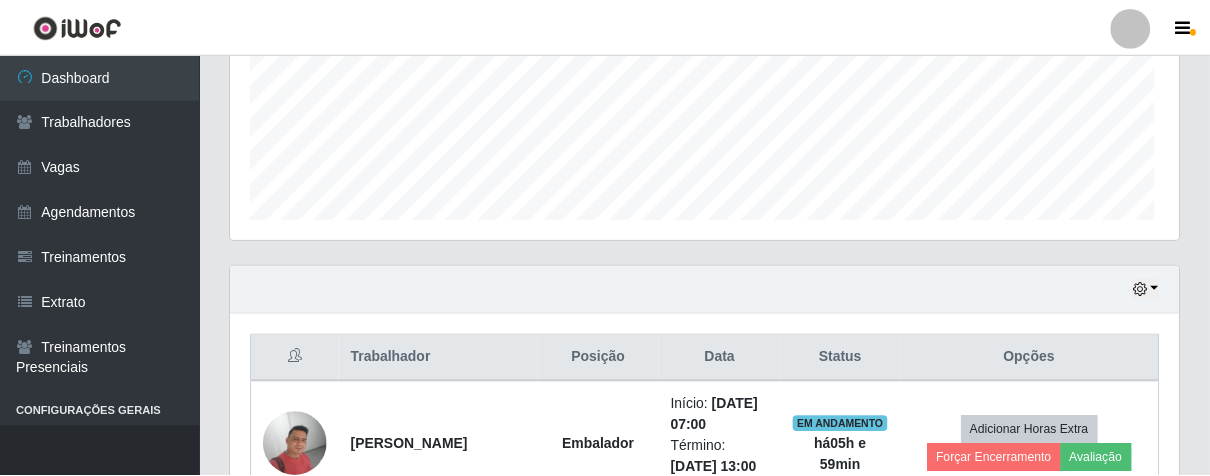 scroll, scrollTop: 999584, scrollLeft: 999051, axis: both 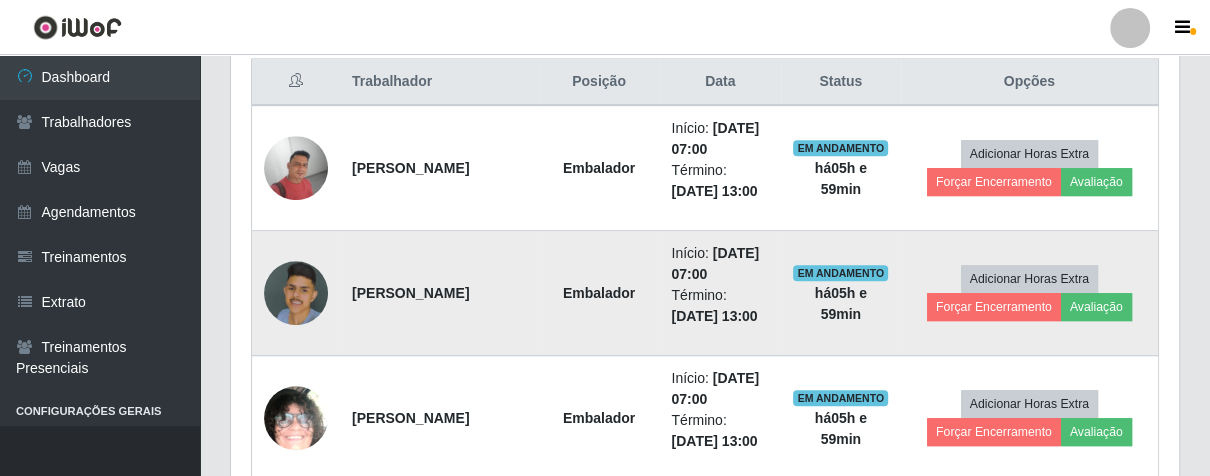 click at bounding box center (296, 293) 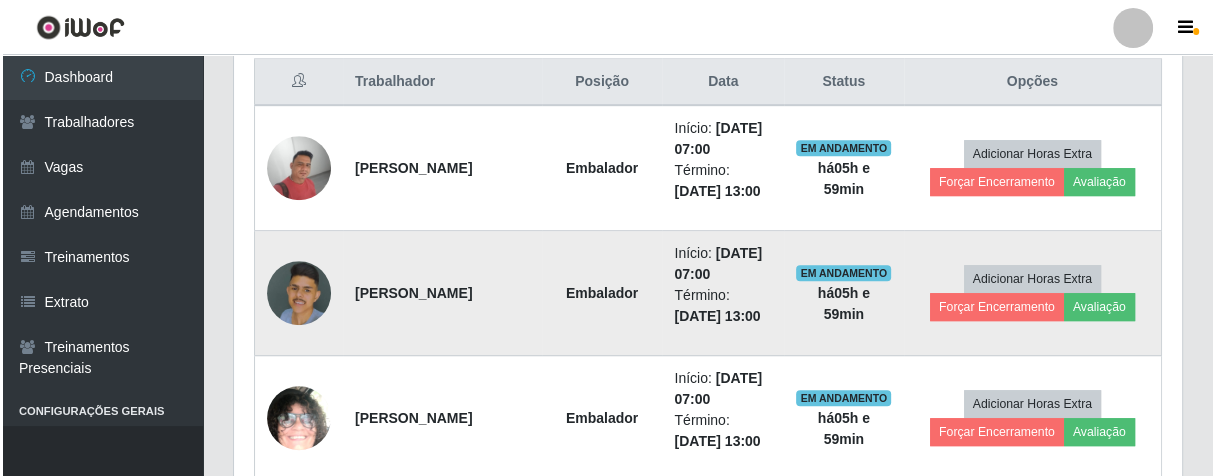 scroll, scrollTop: 414, scrollLeft: 936, axis: both 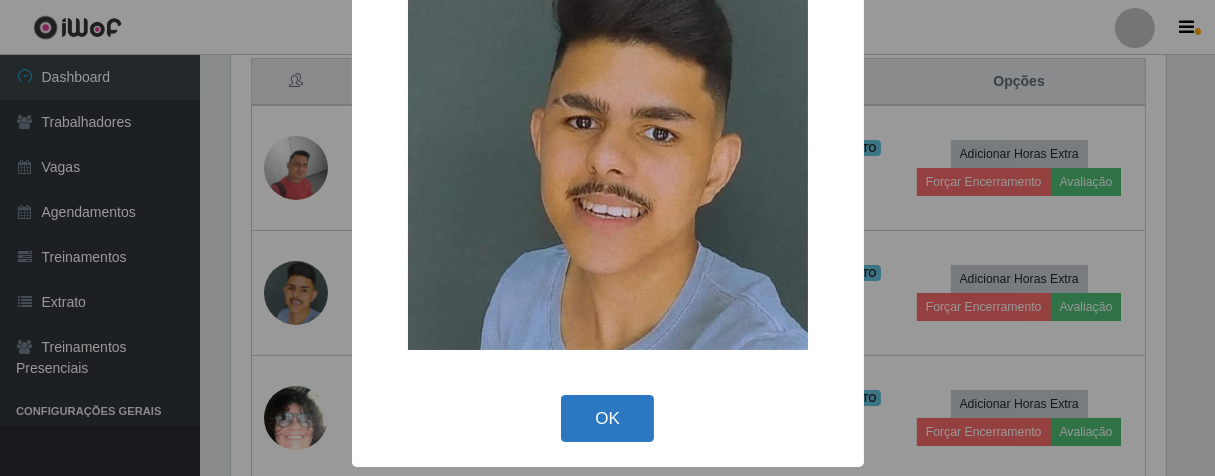 click on "OK" at bounding box center [607, 418] 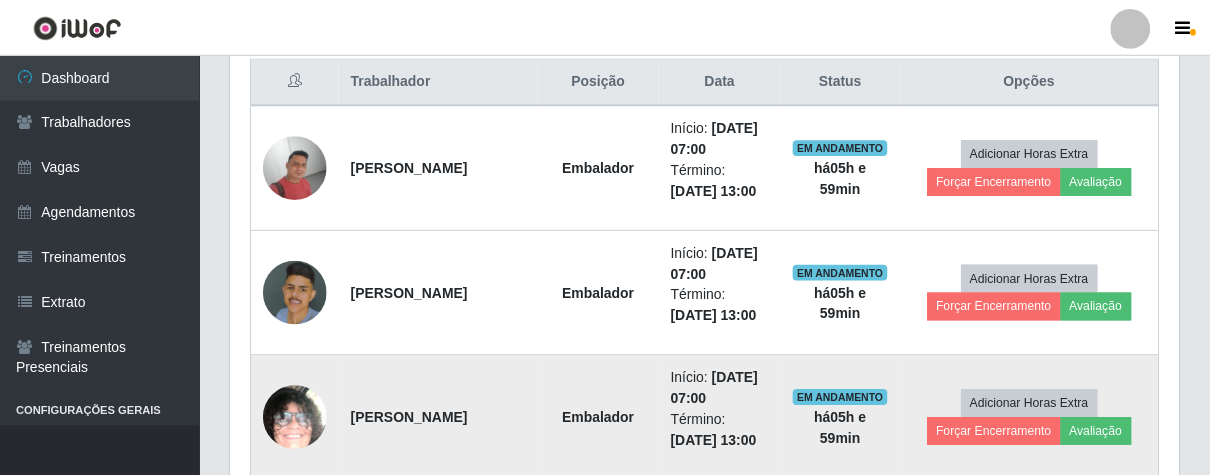scroll, scrollTop: 999584, scrollLeft: 999051, axis: both 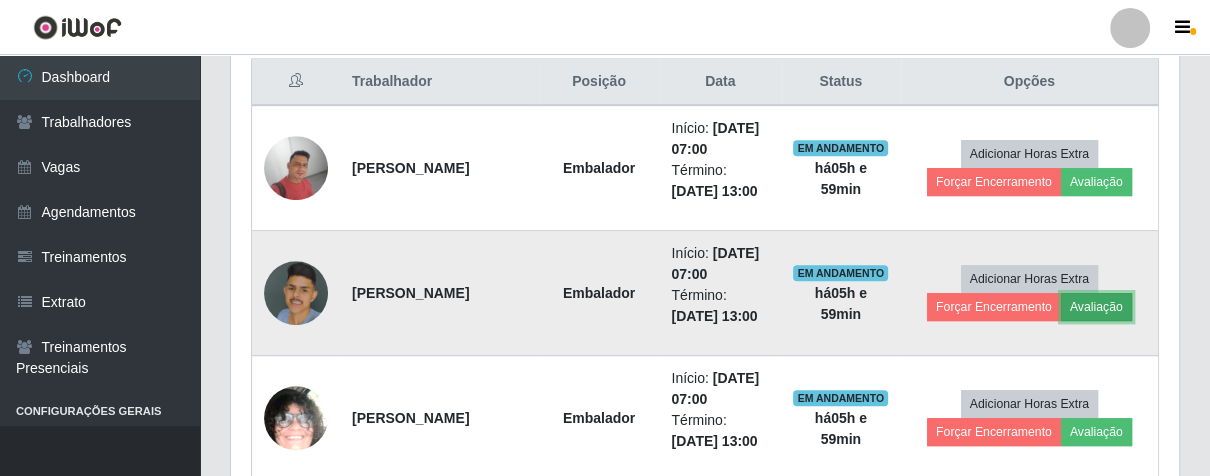 click on "Avaliação" at bounding box center (1096, 307) 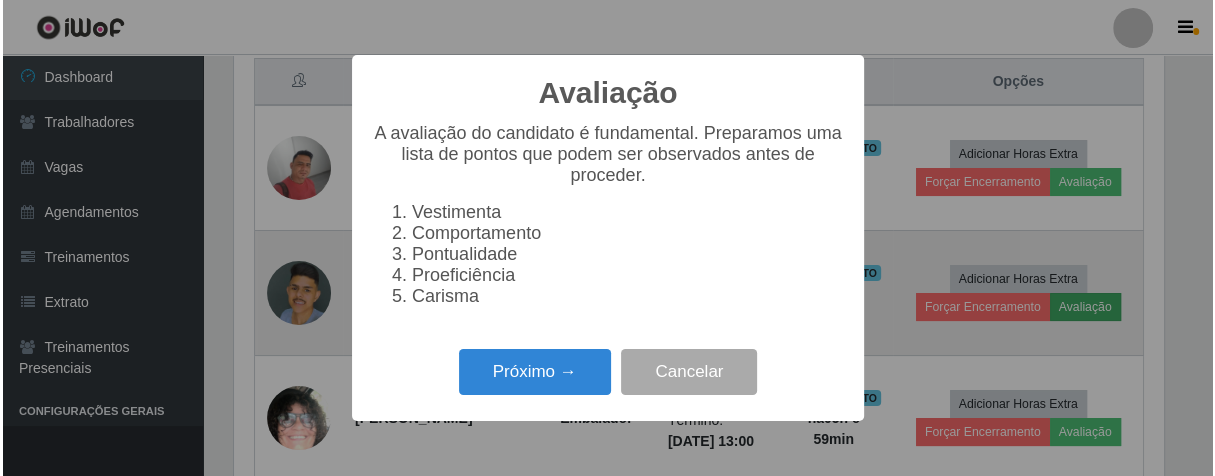 scroll, scrollTop: 999584, scrollLeft: 999064, axis: both 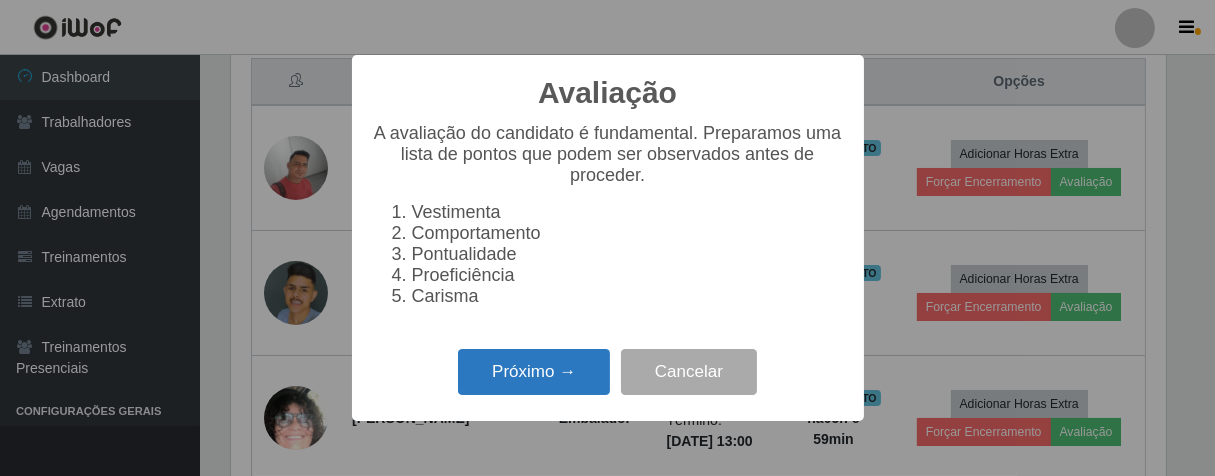 click on "Próximo →" at bounding box center [534, 372] 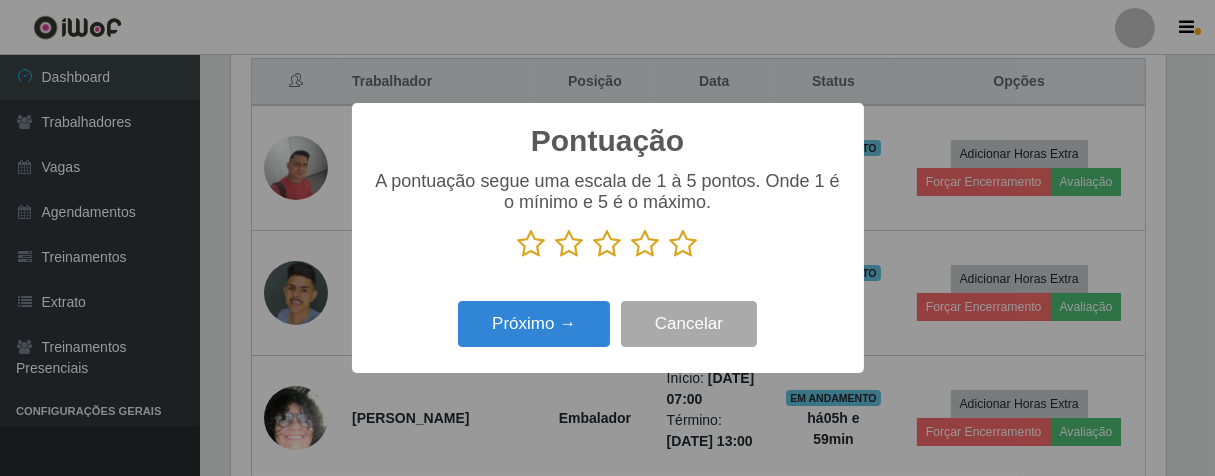 click at bounding box center [570, 244] 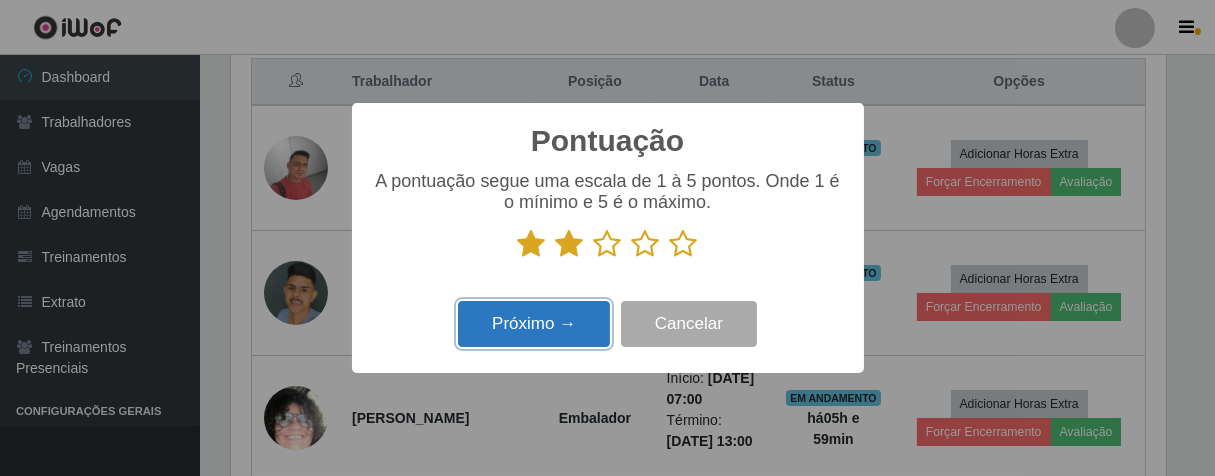 click on "Próximo →" at bounding box center [534, 324] 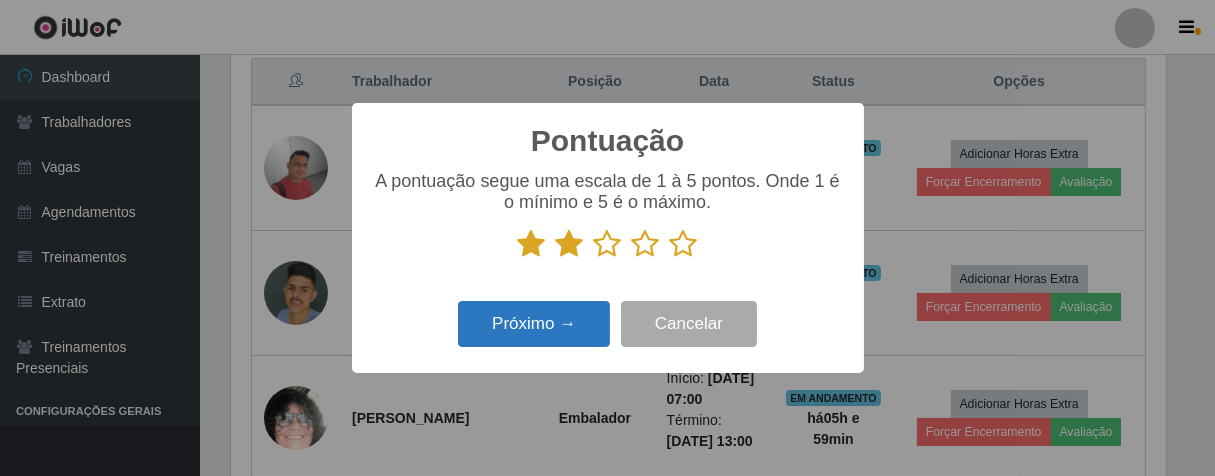 scroll, scrollTop: 999584, scrollLeft: 999064, axis: both 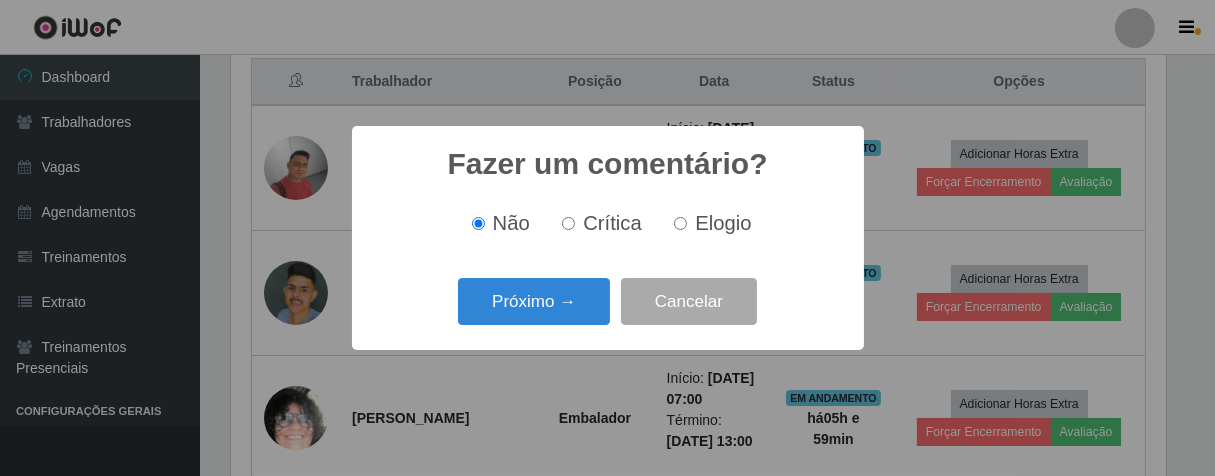 click on "Crítica" at bounding box center [568, 223] 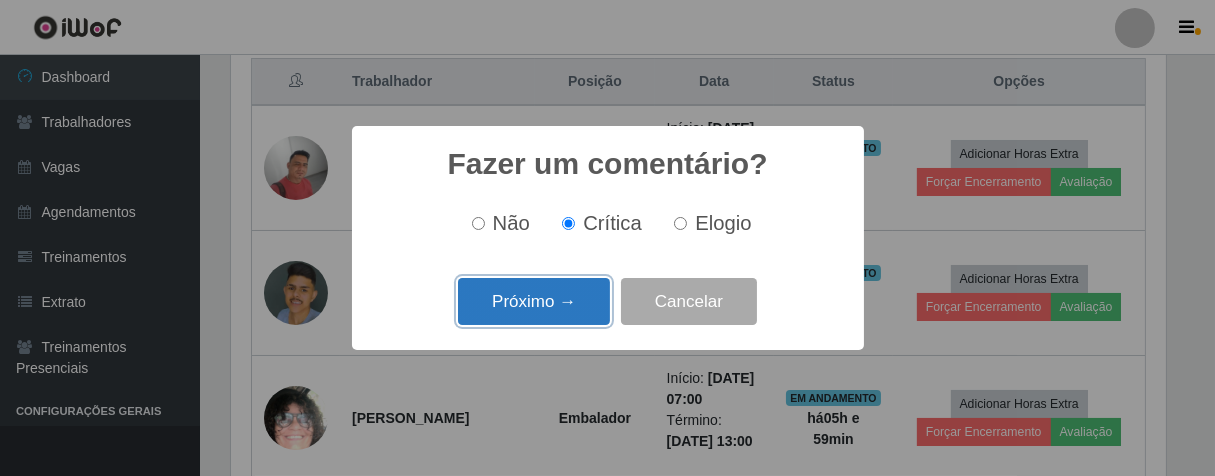 click on "Próximo →" at bounding box center [534, 301] 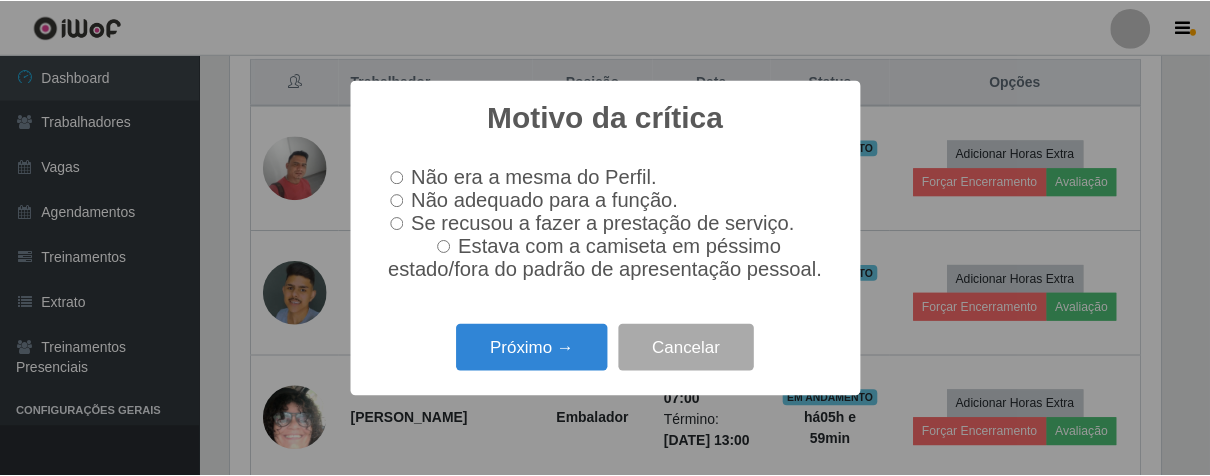 scroll, scrollTop: 999584, scrollLeft: 999064, axis: both 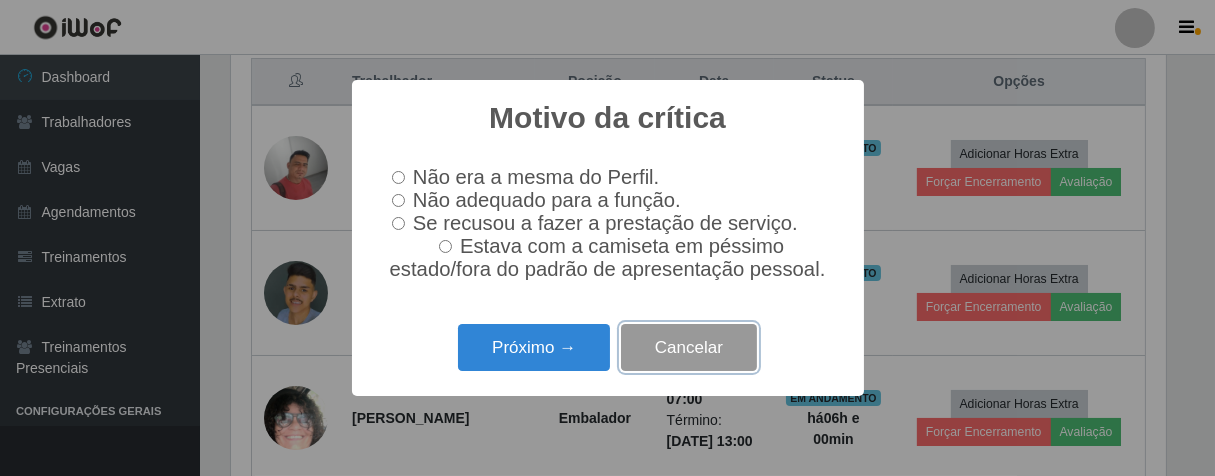 click on "Cancelar" at bounding box center [689, 347] 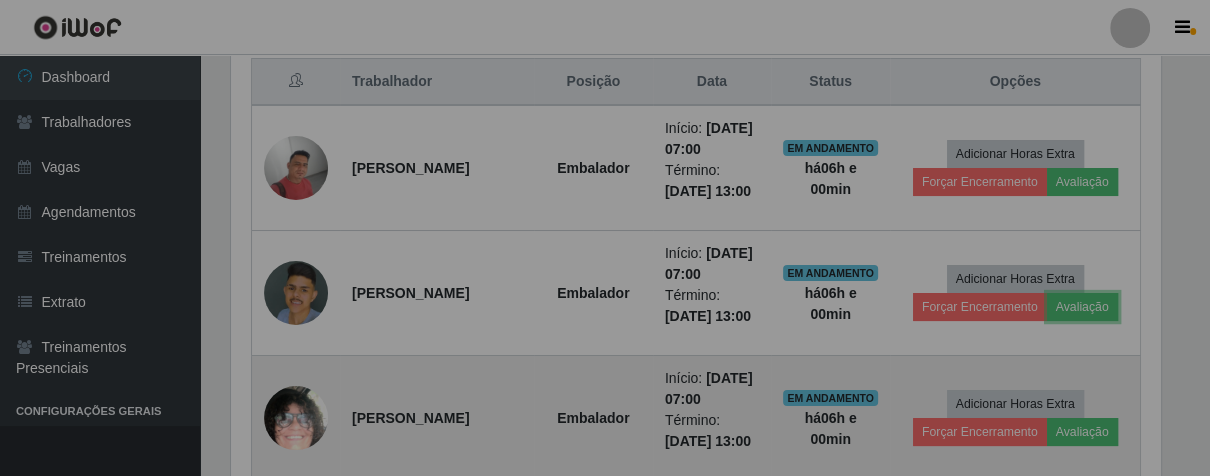 scroll, scrollTop: 999584, scrollLeft: 999051, axis: both 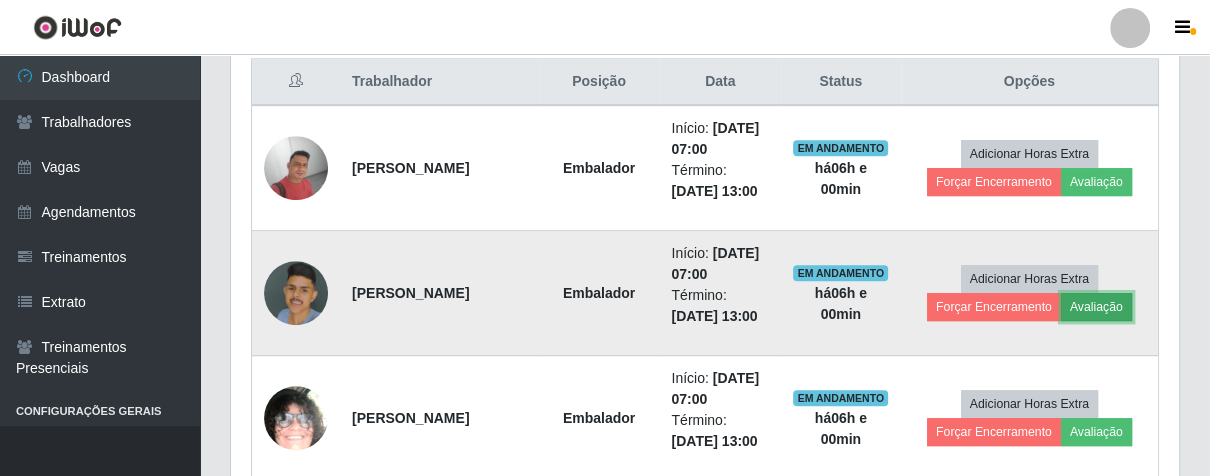 click on "Avaliação" at bounding box center (1096, 307) 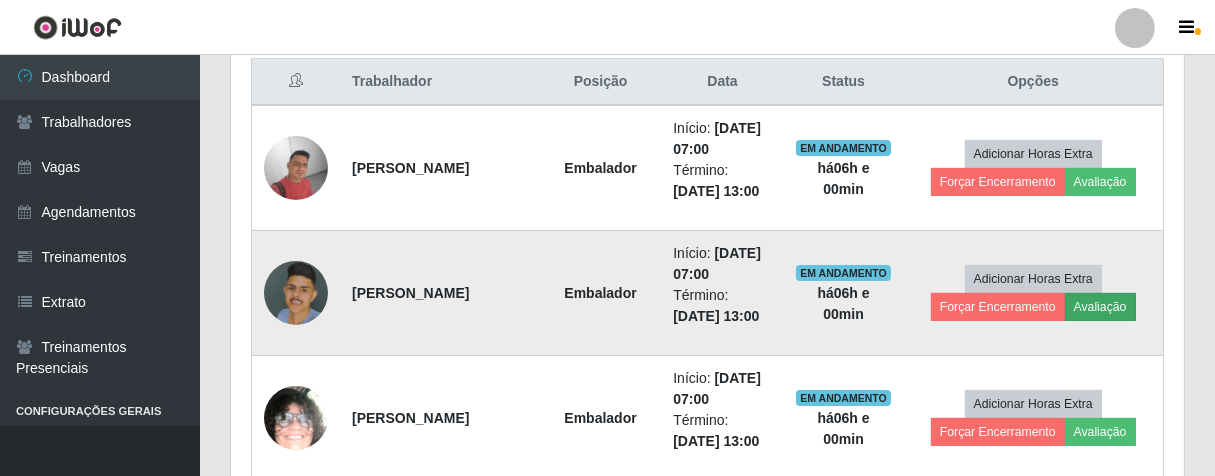 scroll, scrollTop: 999584, scrollLeft: 999064, axis: both 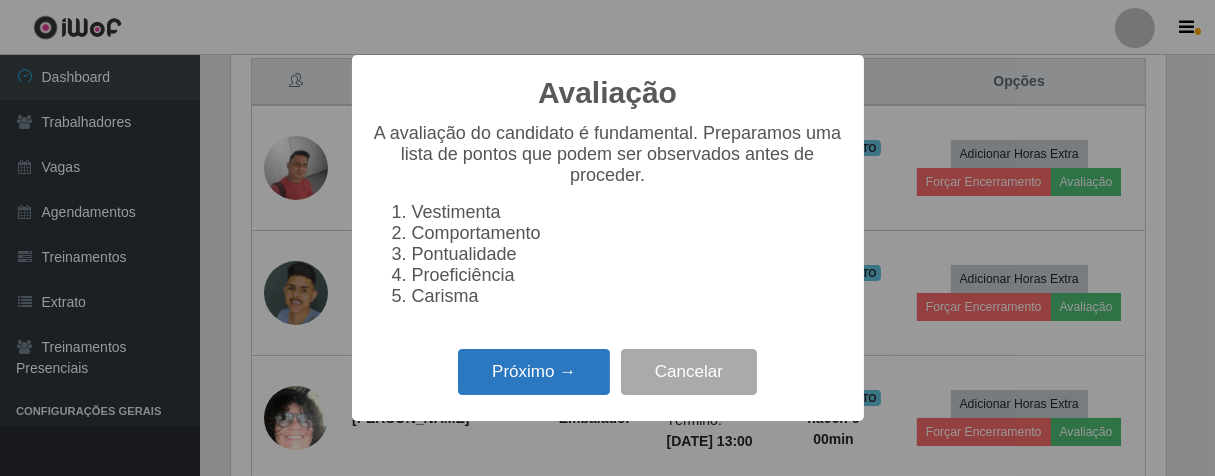 click on "Próximo →" at bounding box center [534, 372] 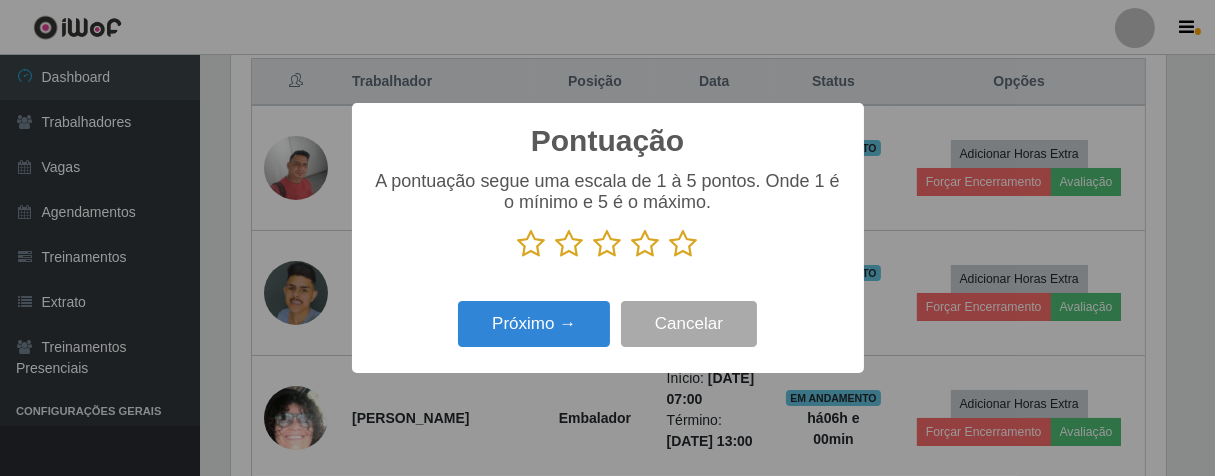 click at bounding box center [608, 244] 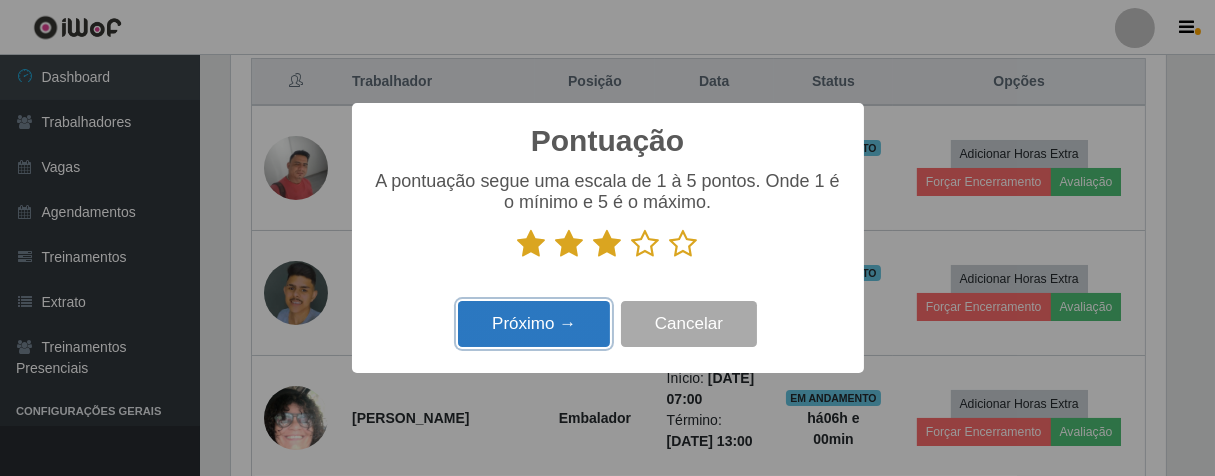 click on "Próximo →" at bounding box center [534, 324] 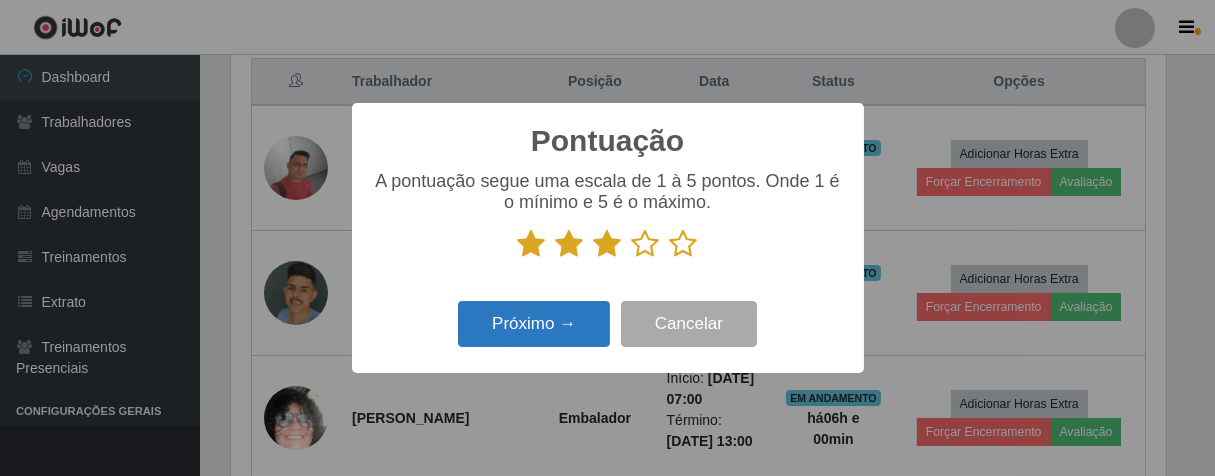scroll, scrollTop: 999584, scrollLeft: 999064, axis: both 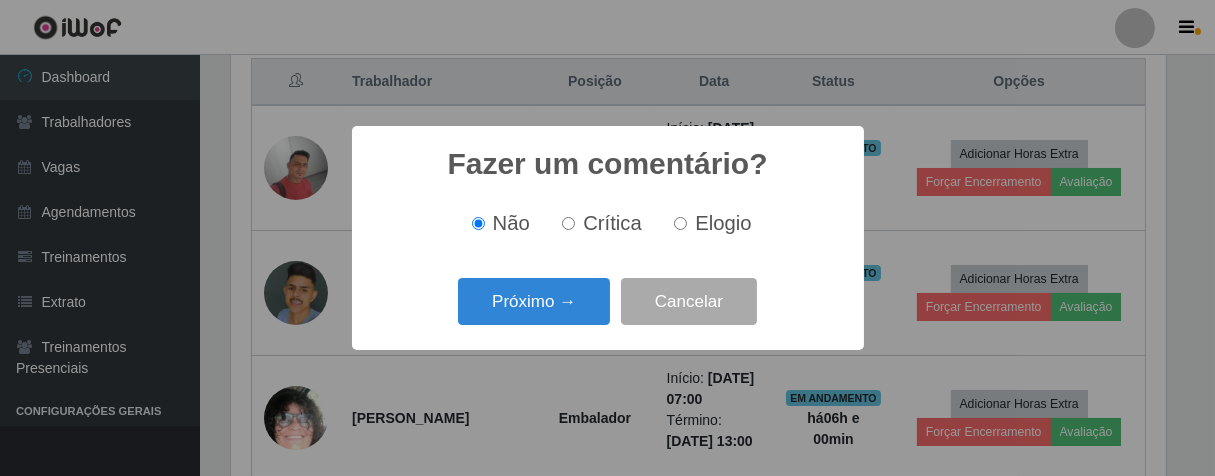 click on "Crítica" at bounding box center (568, 223) 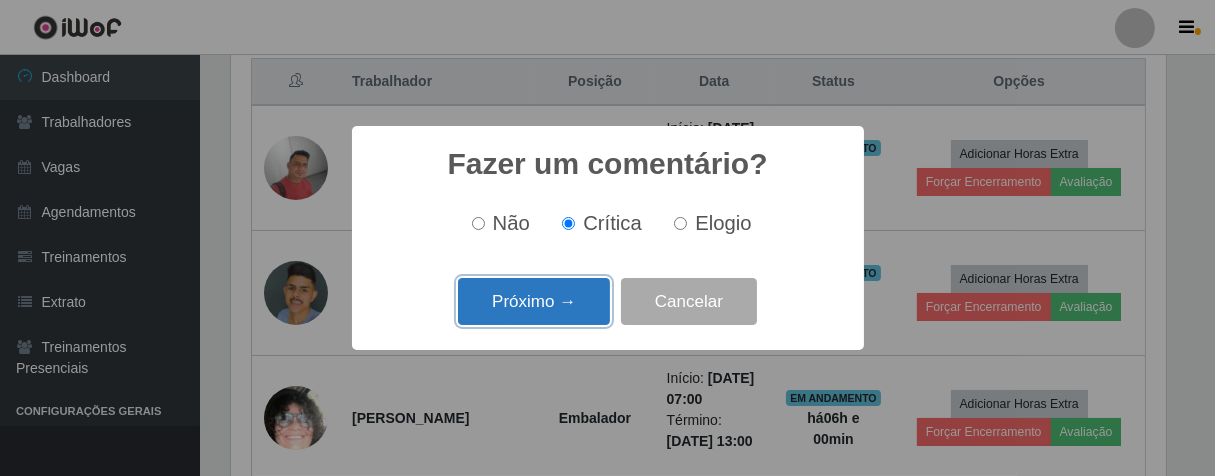 click on "Próximo →" at bounding box center [534, 301] 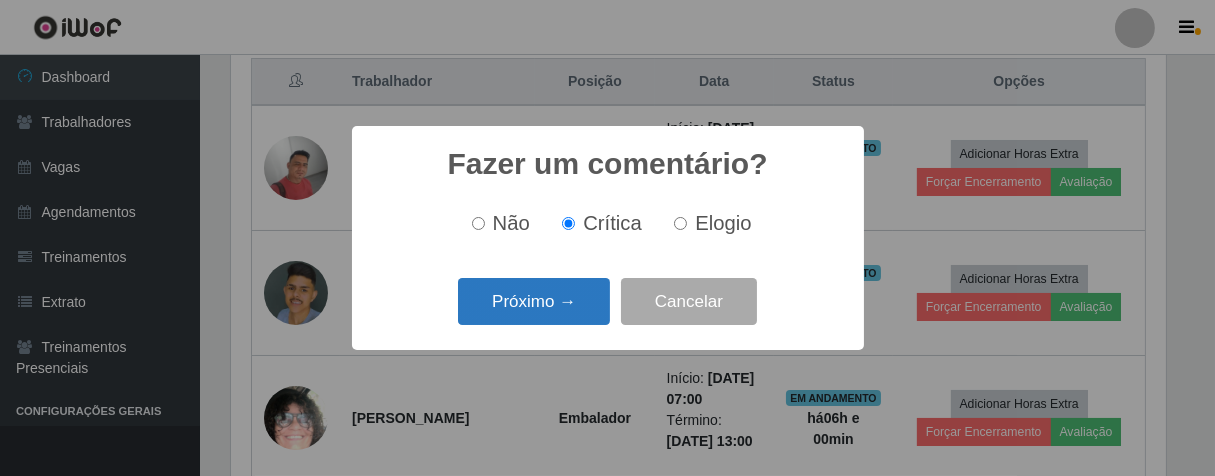 scroll, scrollTop: 999584, scrollLeft: 999064, axis: both 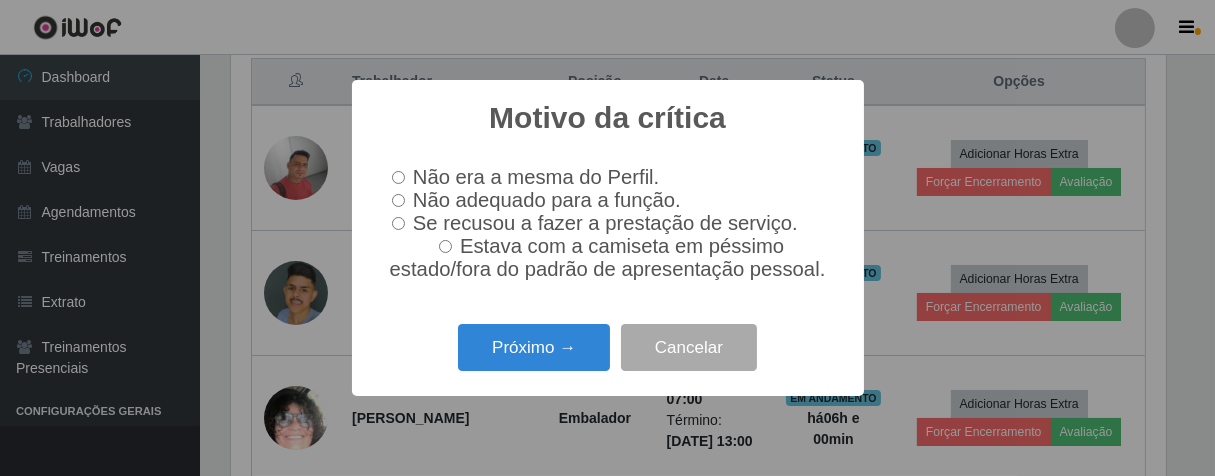 click on "Não adequado para a função." at bounding box center (398, 200) 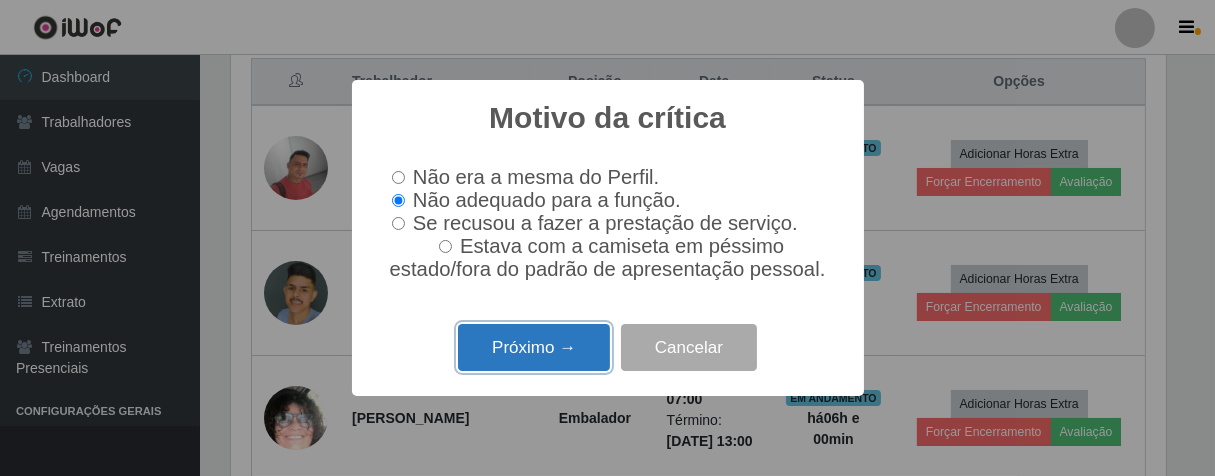click on "Próximo →" at bounding box center (534, 347) 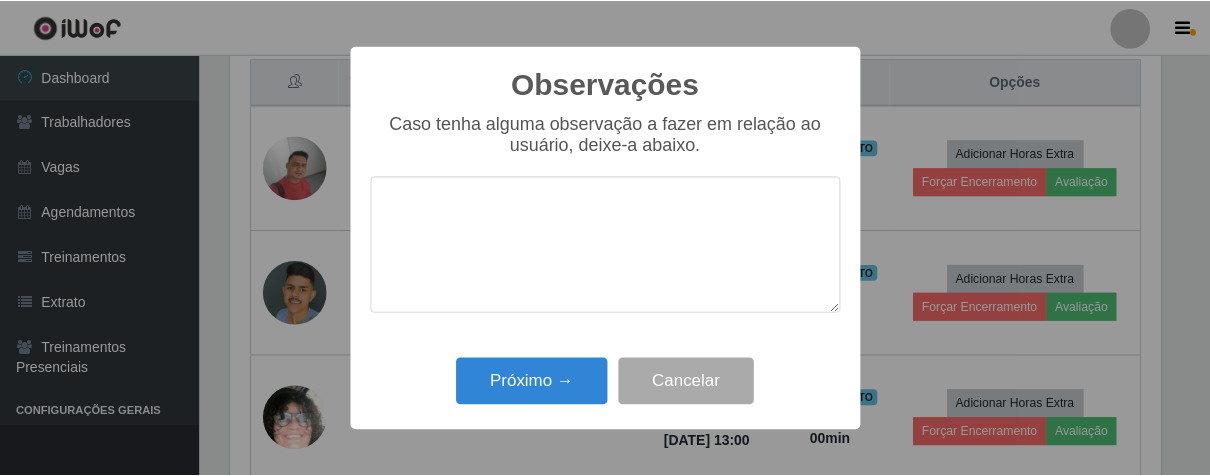 scroll, scrollTop: 999584, scrollLeft: 999064, axis: both 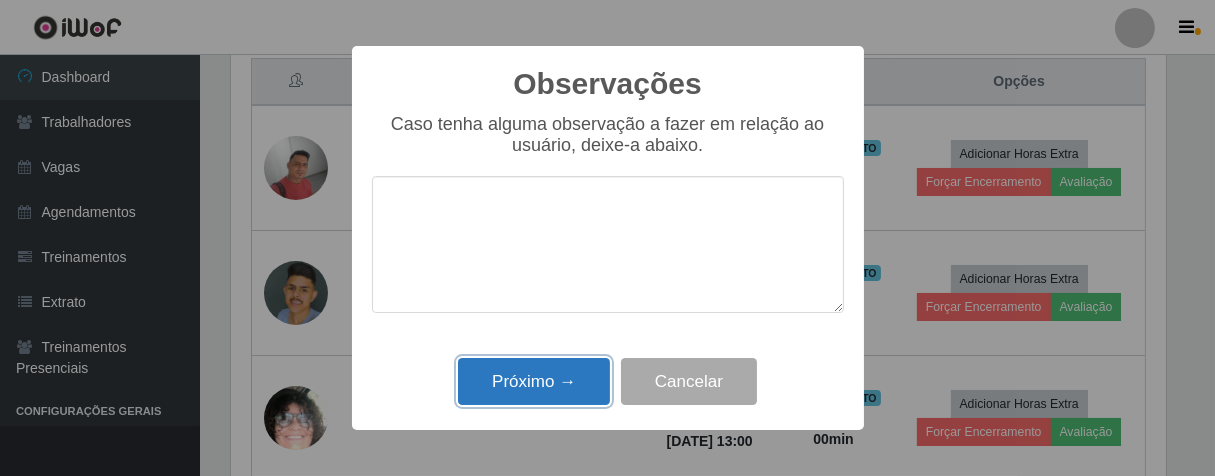 click on "Próximo →" at bounding box center [534, 381] 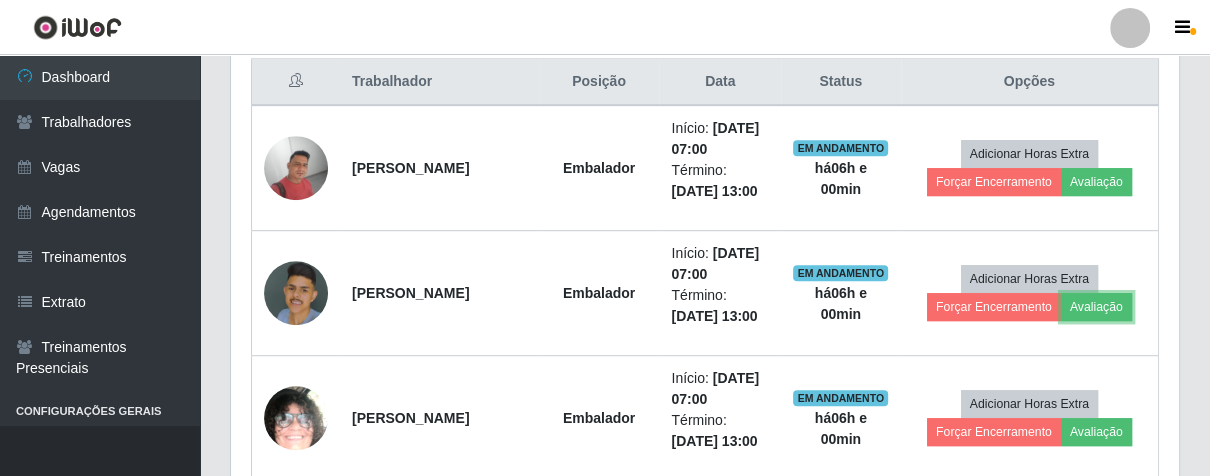 scroll, scrollTop: 999584, scrollLeft: 999051, axis: both 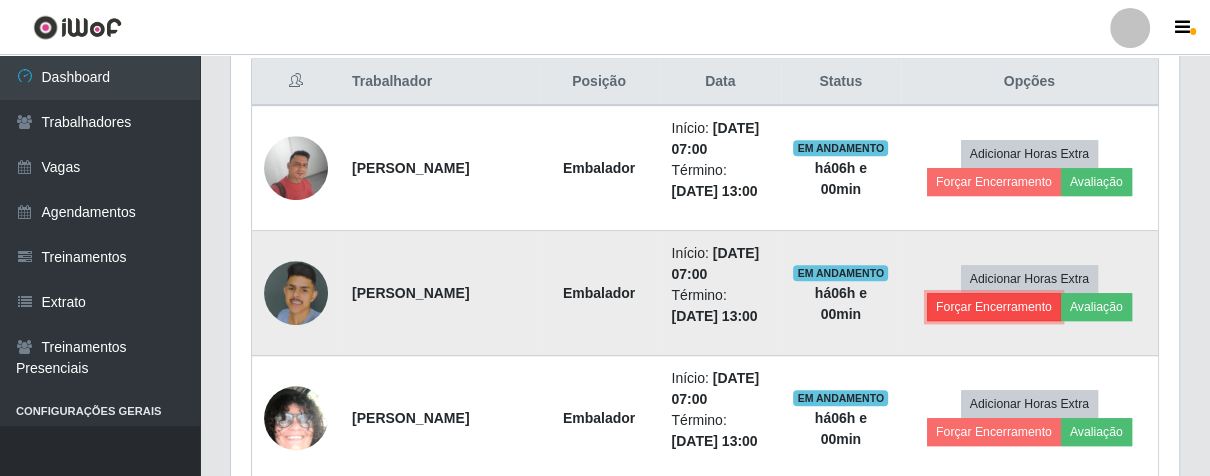click on "Forçar Encerramento" at bounding box center [994, 307] 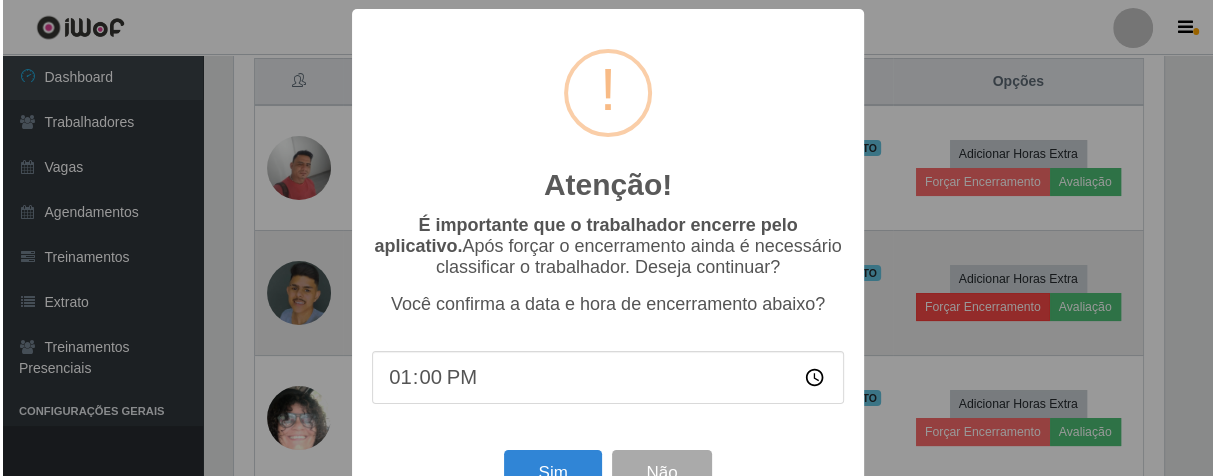 scroll, scrollTop: 999584, scrollLeft: 999064, axis: both 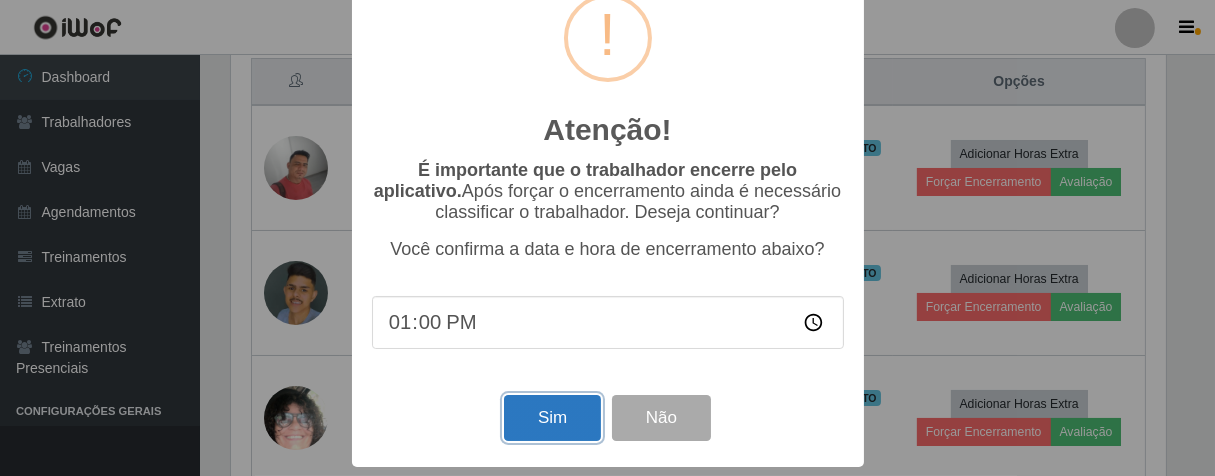 click on "Sim" at bounding box center [552, 418] 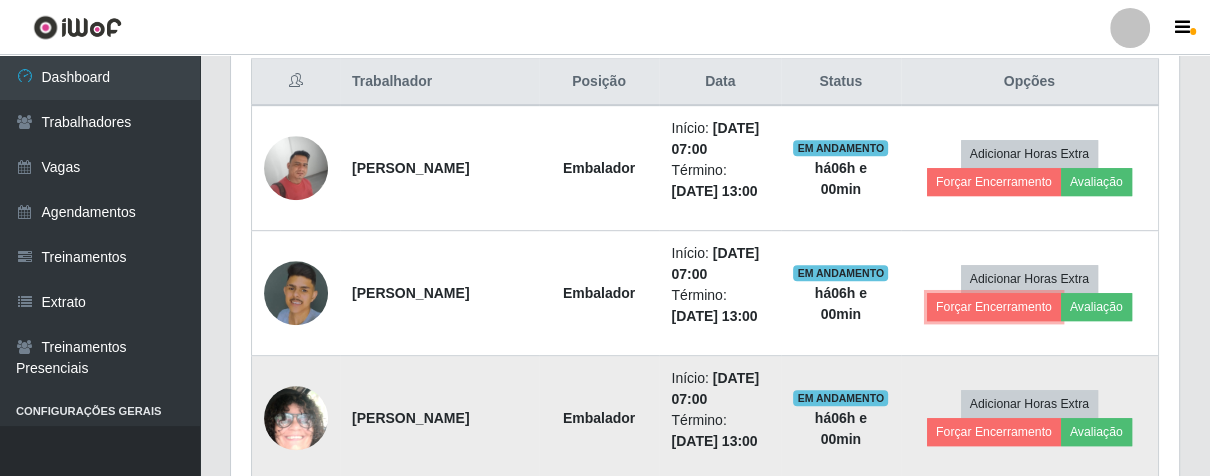 scroll, scrollTop: 999584, scrollLeft: 999051, axis: both 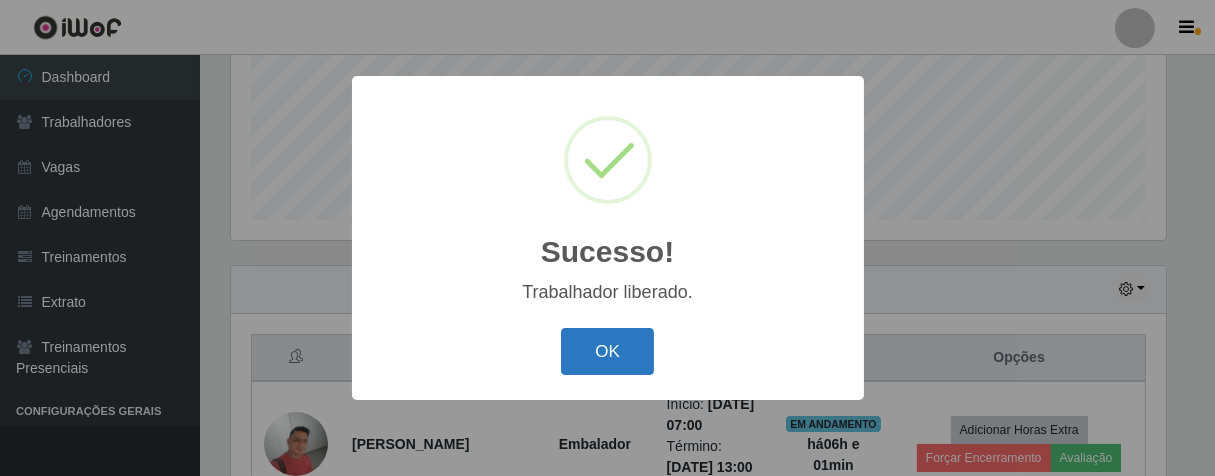 click on "OK" at bounding box center (607, 351) 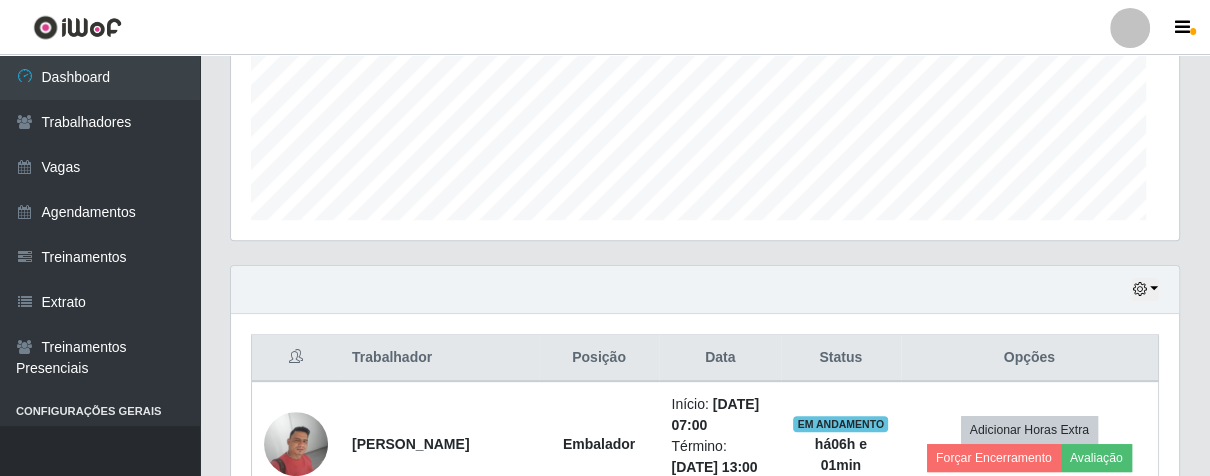 scroll, scrollTop: 999584, scrollLeft: 999051, axis: both 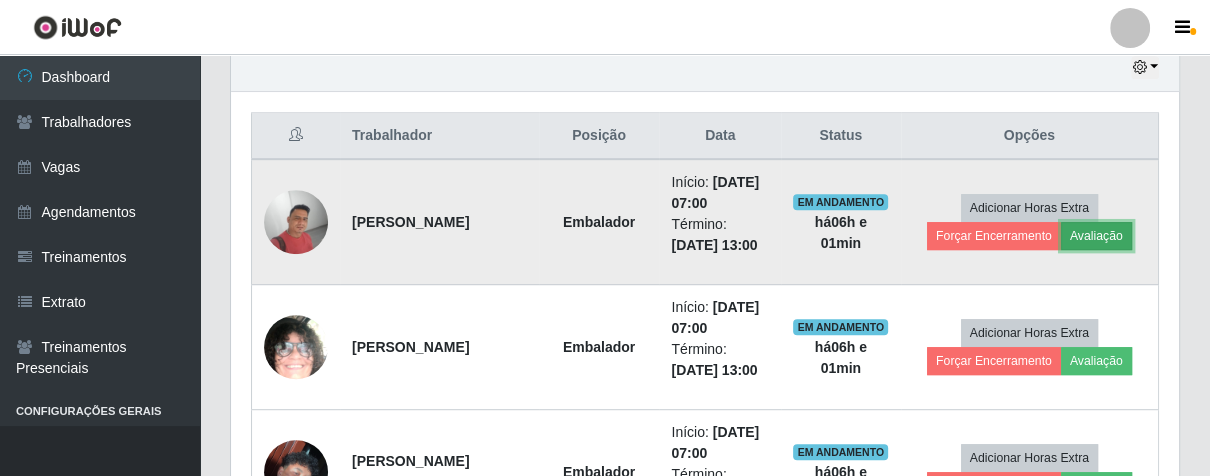 click on "Avaliação" at bounding box center [1096, 236] 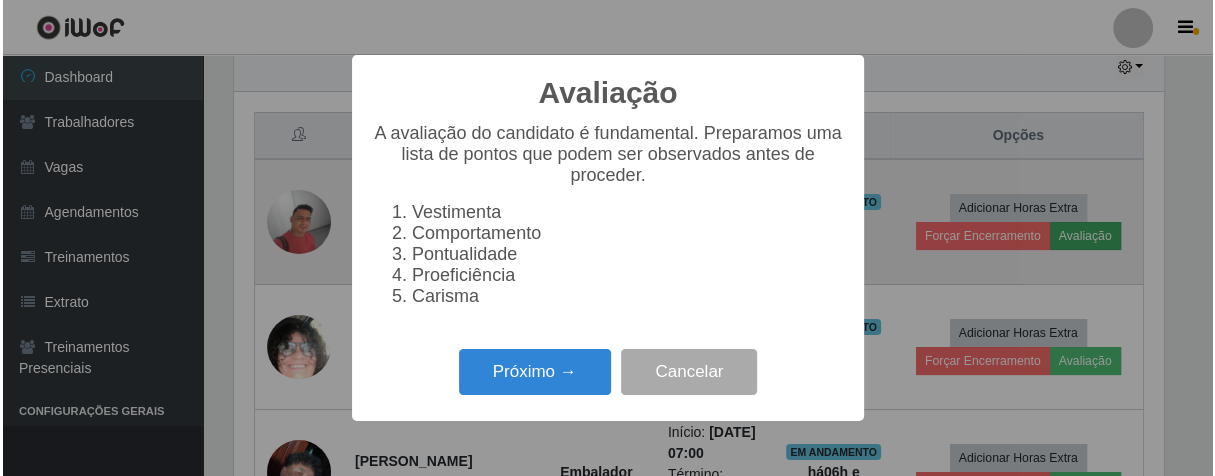 scroll, scrollTop: 999584, scrollLeft: 999064, axis: both 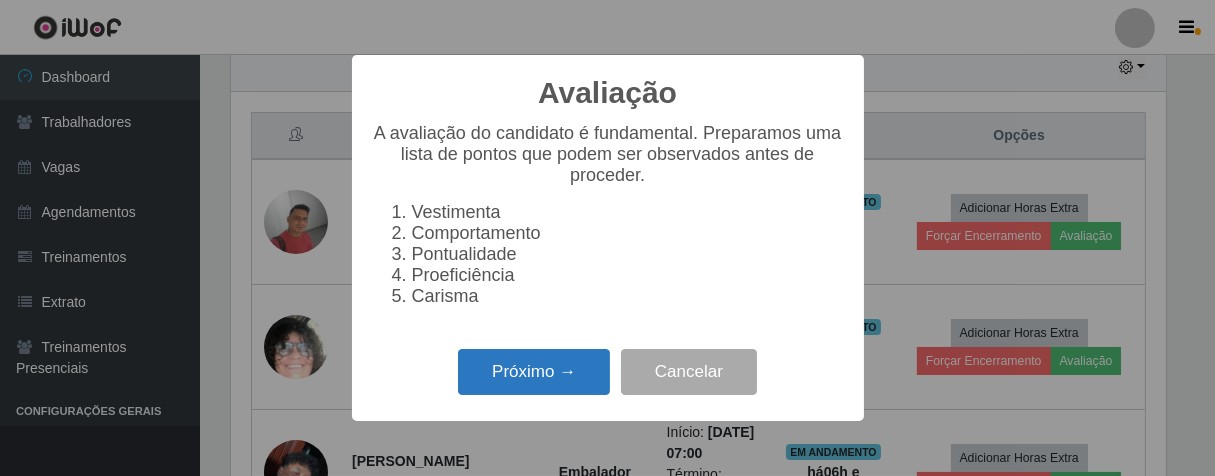 click on "Próximo →" at bounding box center (534, 372) 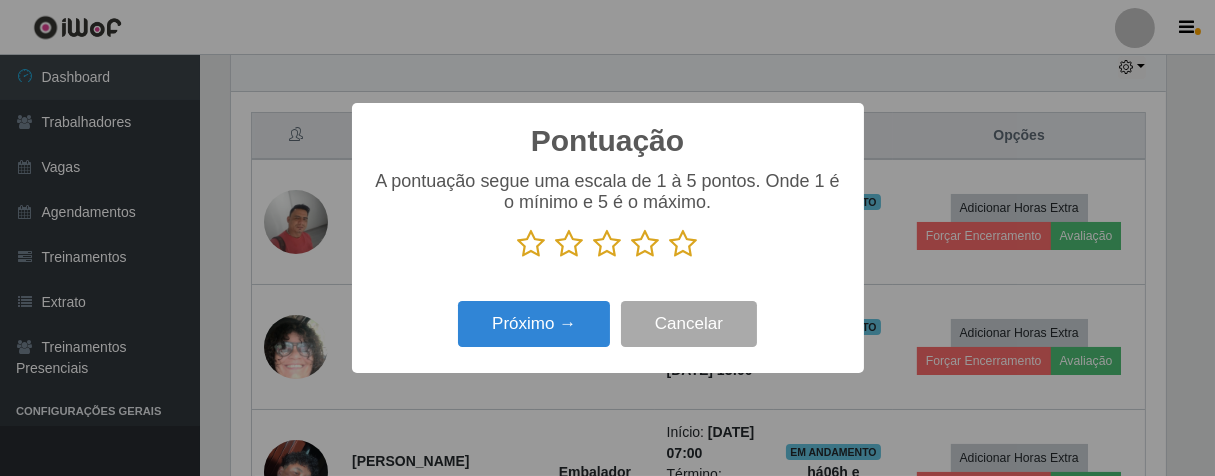 scroll, scrollTop: 999584, scrollLeft: 999064, axis: both 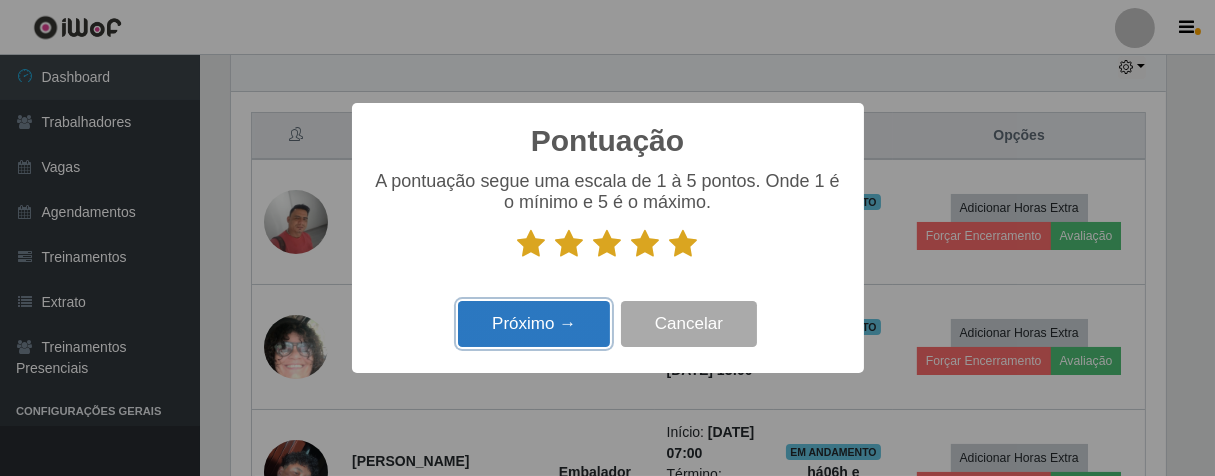 click on "Próximo →" at bounding box center (534, 324) 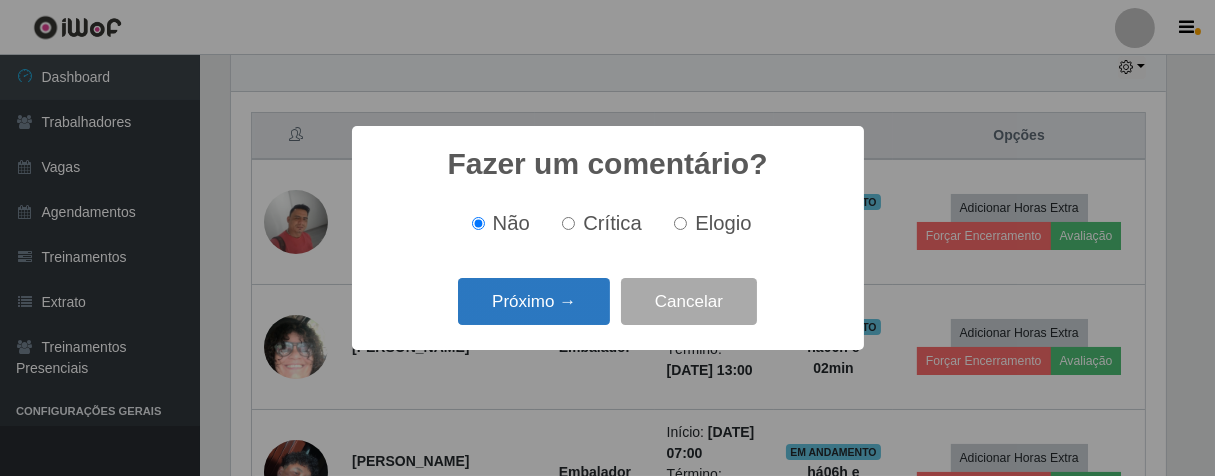 click on "Próximo →" at bounding box center [534, 301] 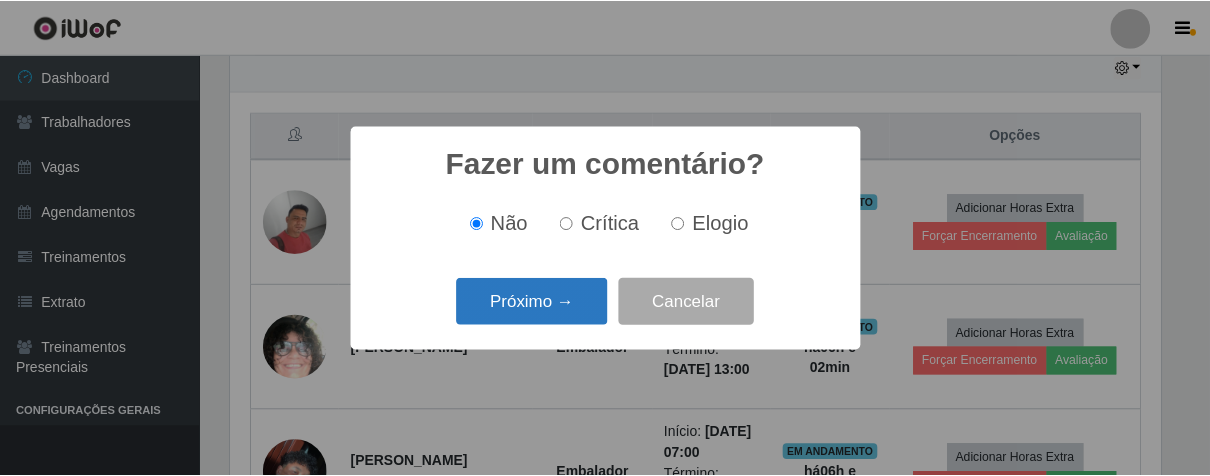 scroll, scrollTop: 999584, scrollLeft: 999064, axis: both 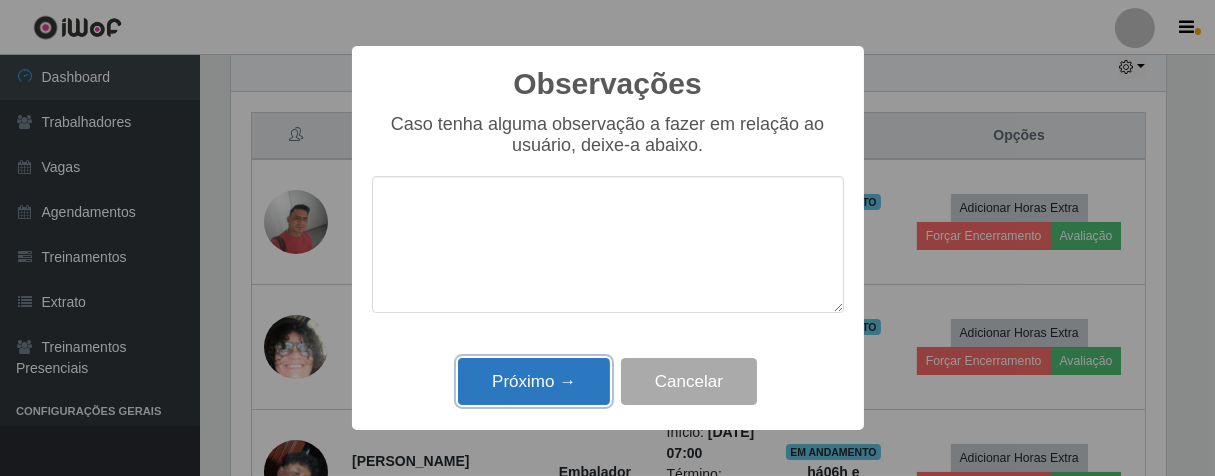 click on "Próximo →" at bounding box center [534, 381] 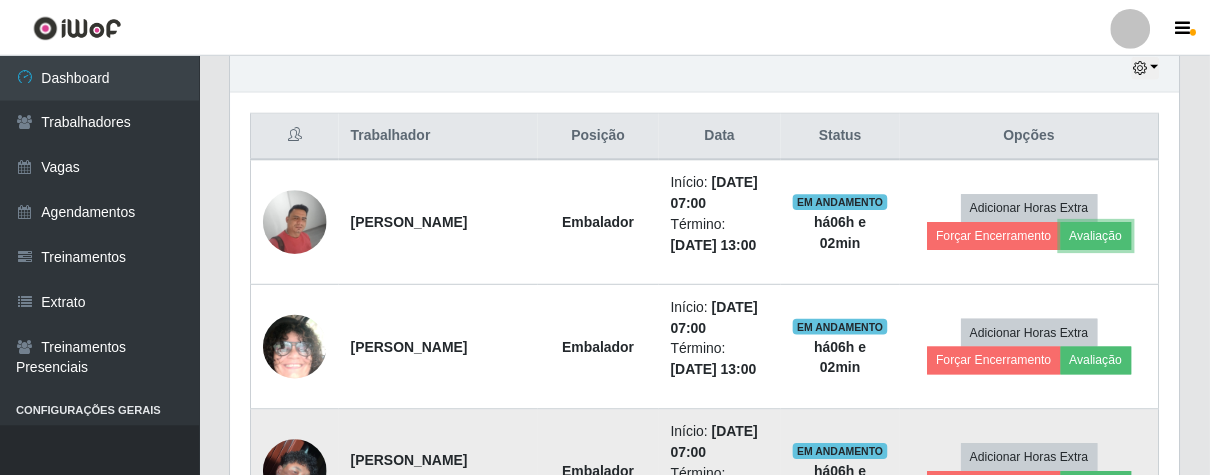 scroll, scrollTop: 999584, scrollLeft: 999051, axis: both 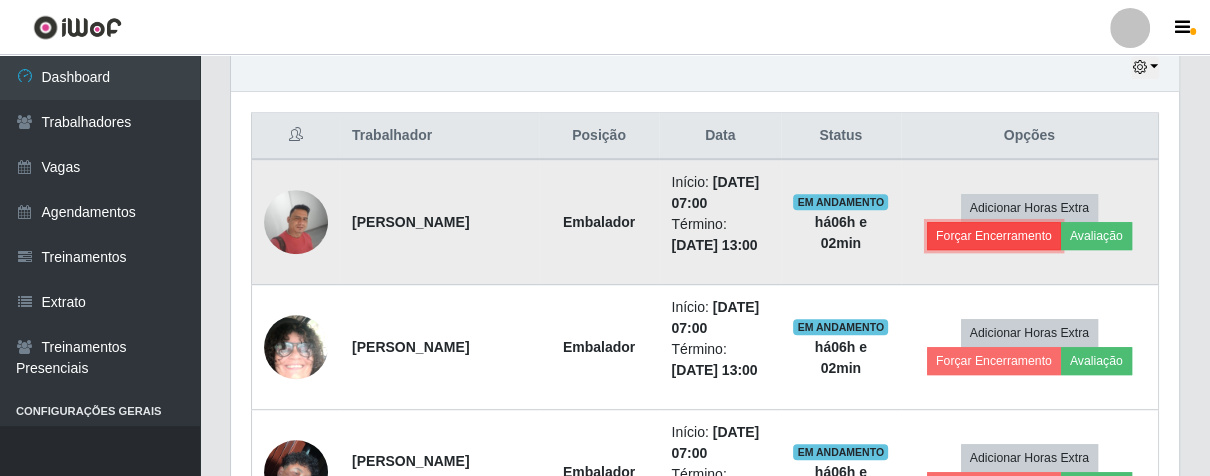 click on "Forçar Encerramento" at bounding box center (994, 236) 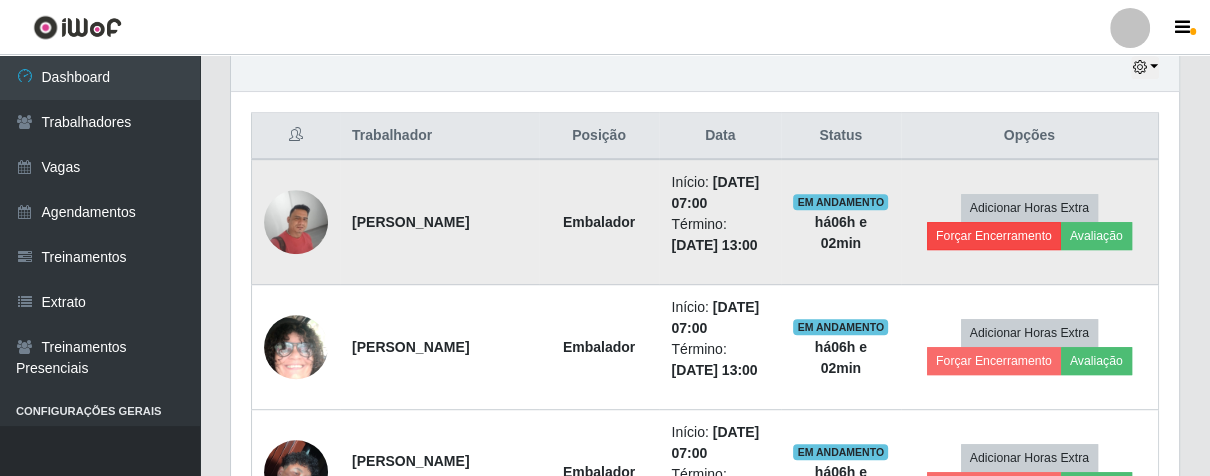 scroll, scrollTop: 999584, scrollLeft: 999064, axis: both 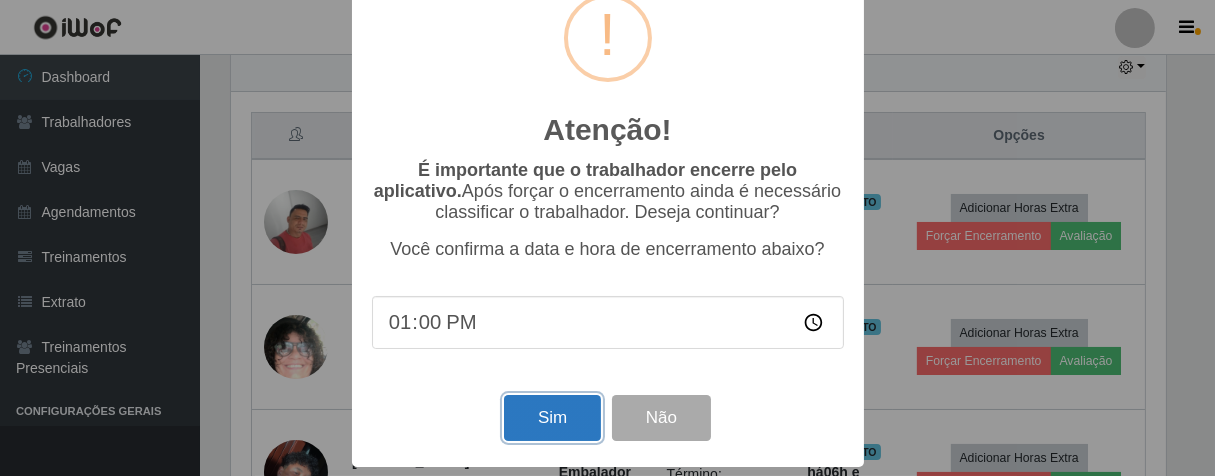 click on "Sim" at bounding box center (552, 418) 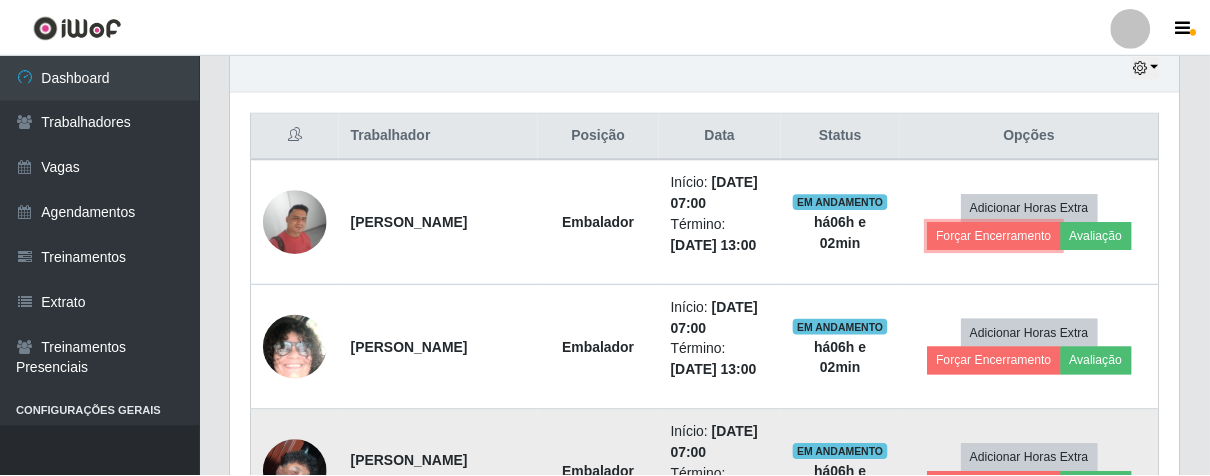 scroll, scrollTop: 999584, scrollLeft: 999051, axis: both 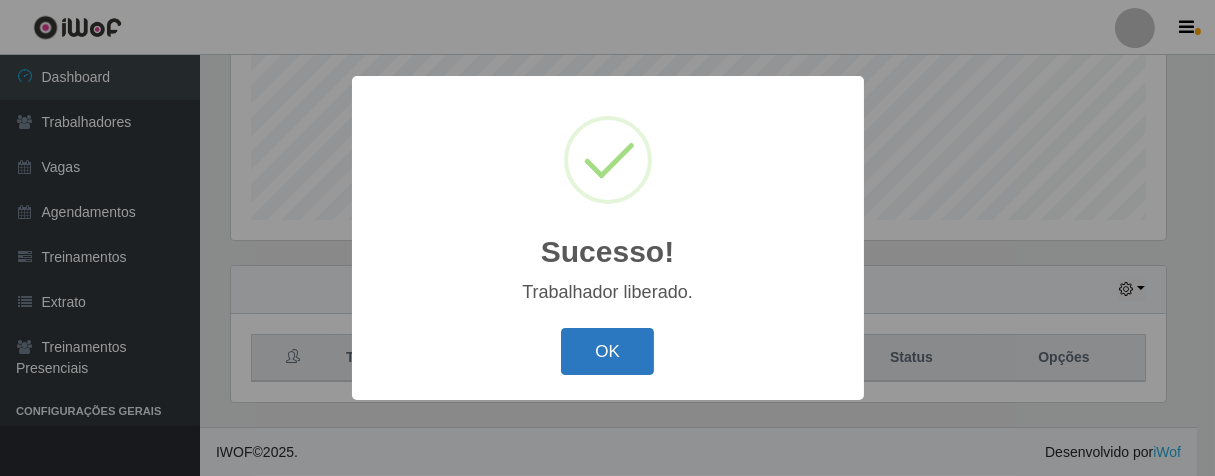 click on "OK" at bounding box center [607, 351] 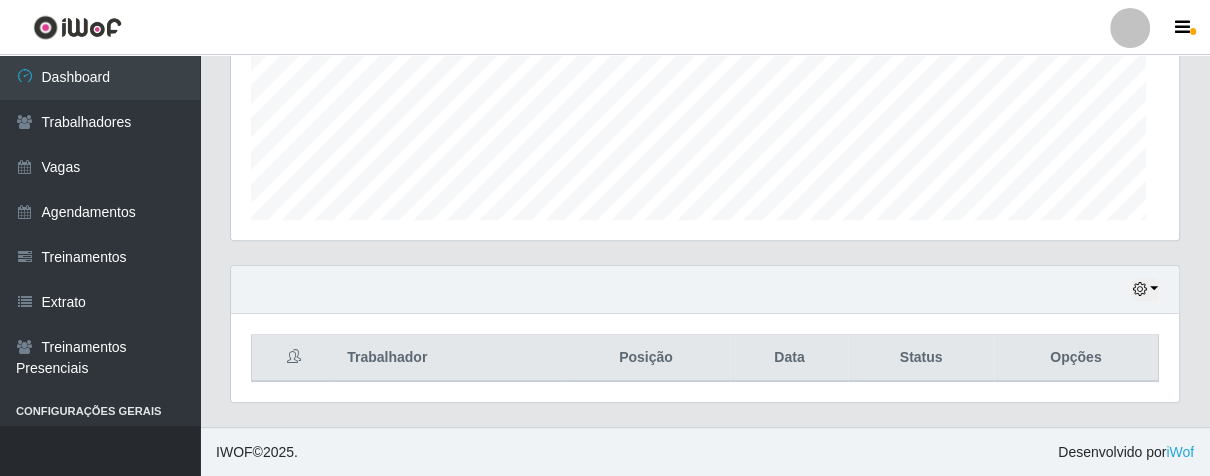 scroll, scrollTop: 999584, scrollLeft: 999051, axis: both 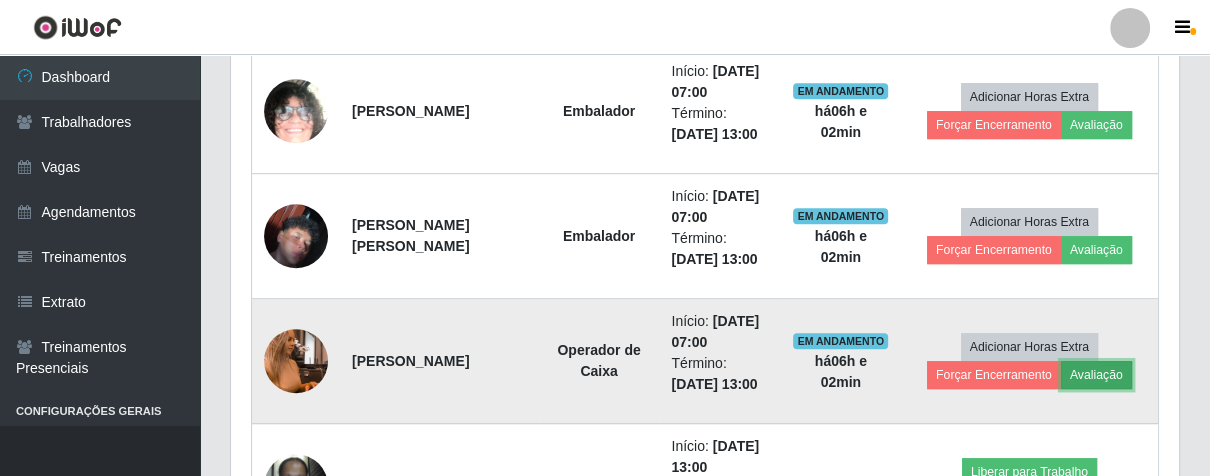 click on "Avaliação" at bounding box center [1096, 375] 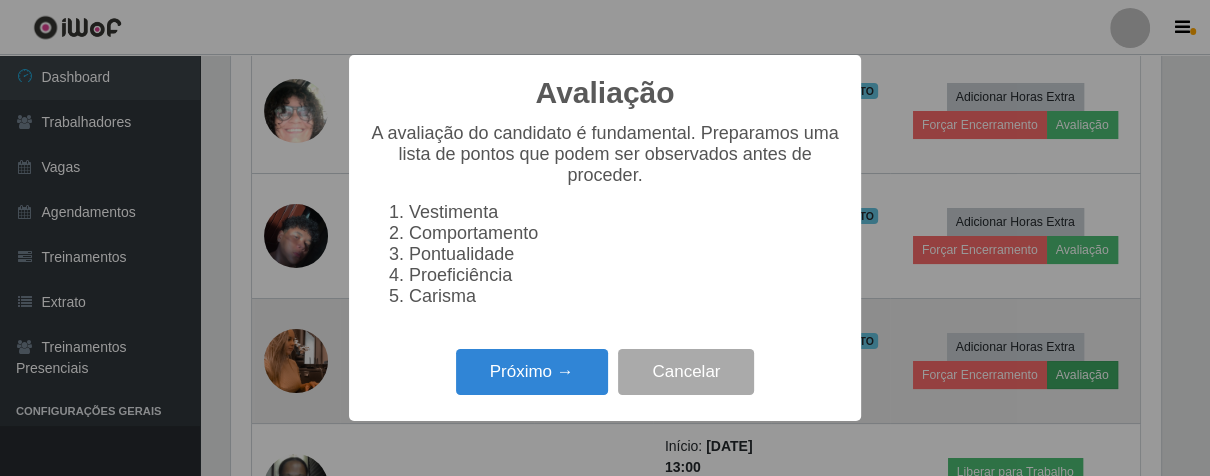 scroll, scrollTop: 999584, scrollLeft: 999064, axis: both 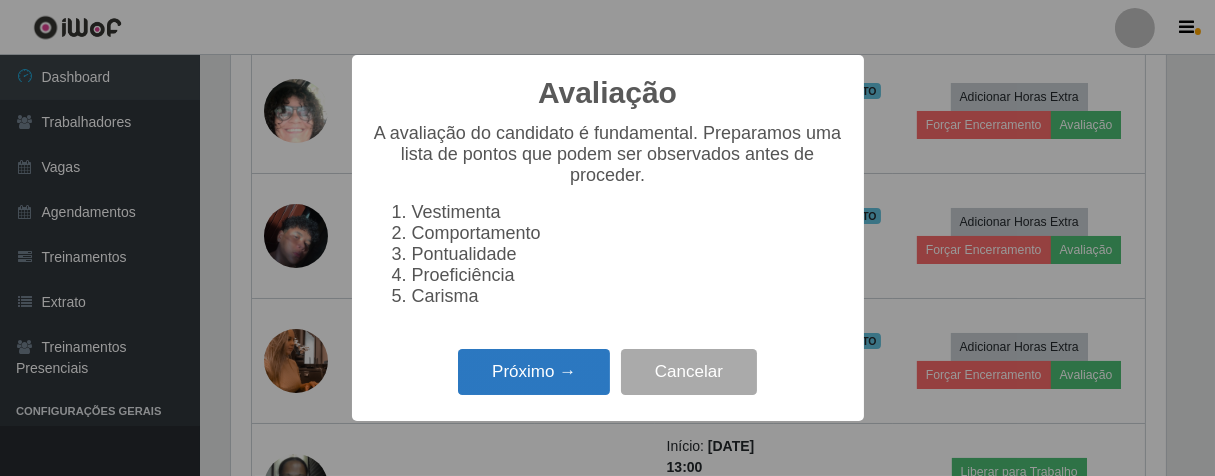 click on "Próximo →" at bounding box center (534, 372) 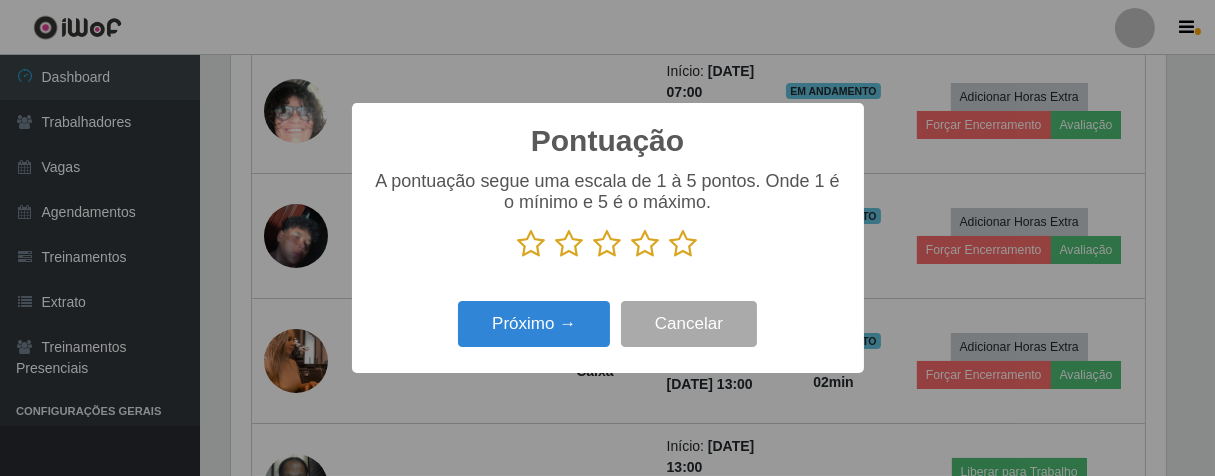 scroll, scrollTop: 999584, scrollLeft: 999064, axis: both 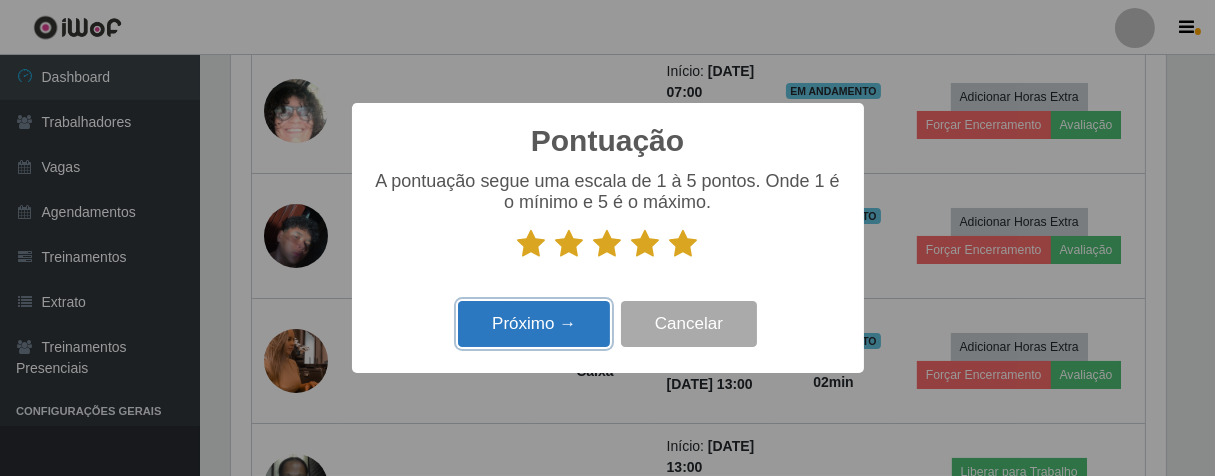 click on "Próximo →" at bounding box center [534, 324] 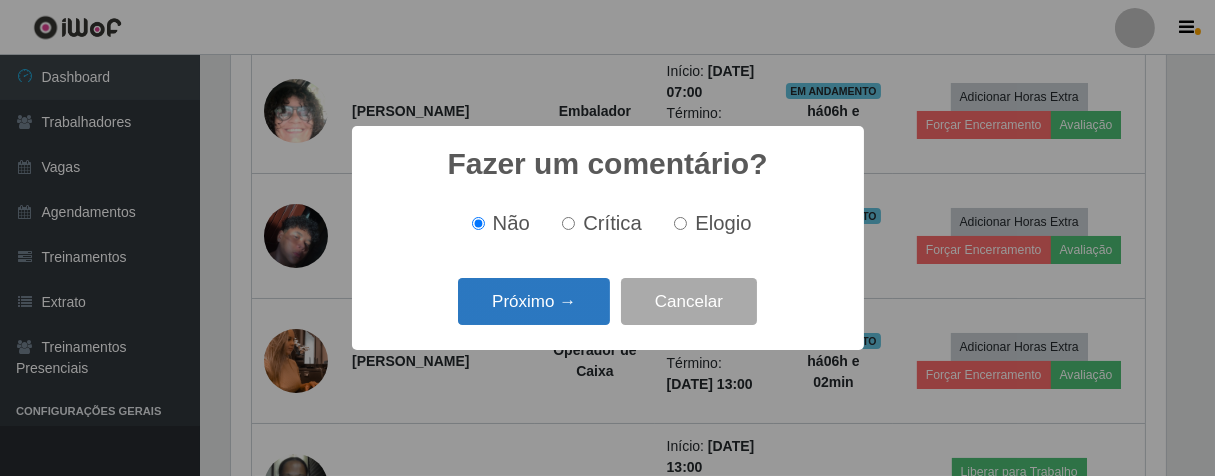 click on "Próximo →" at bounding box center (534, 301) 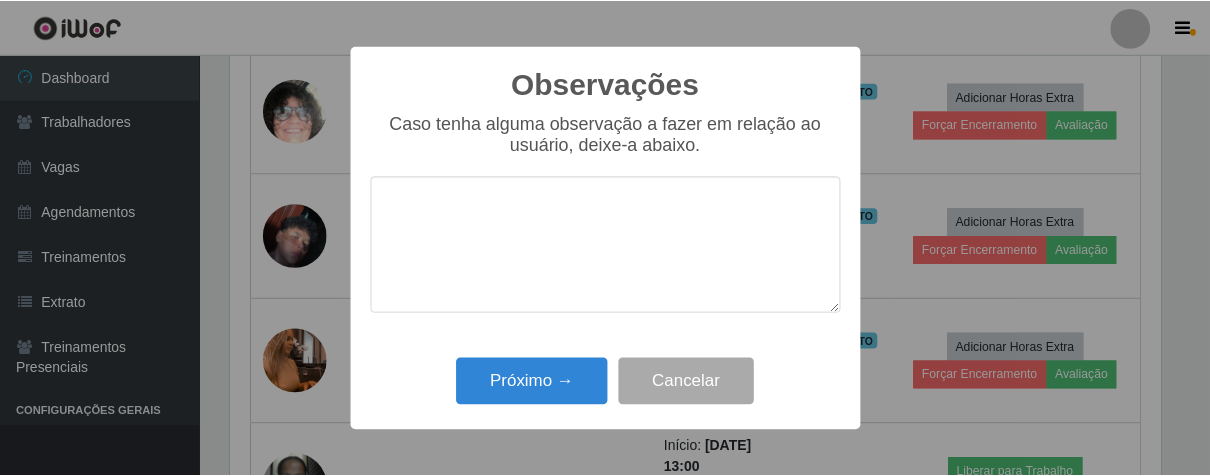 scroll, scrollTop: 999584, scrollLeft: 999064, axis: both 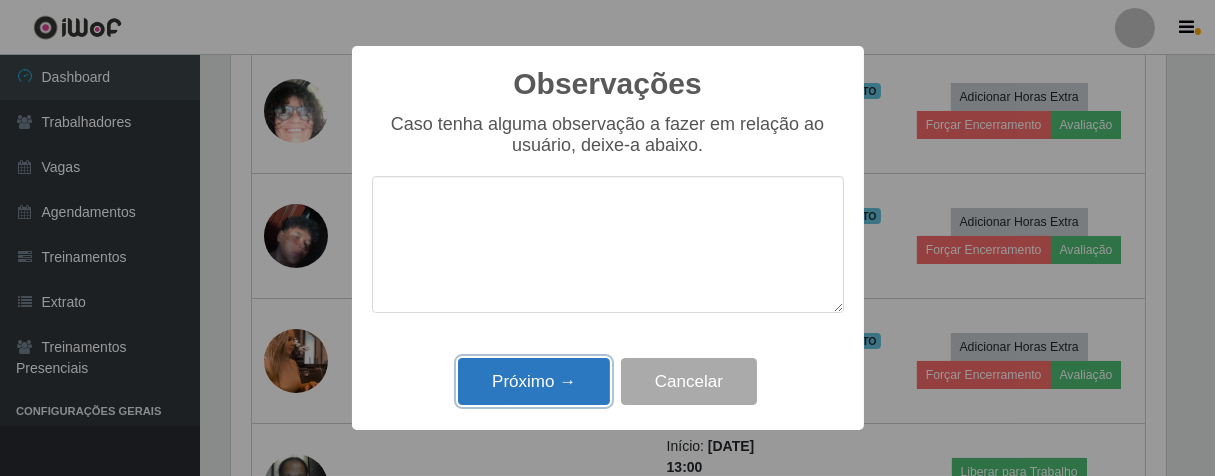 click on "Próximo →" at bounding box center (534, 381) 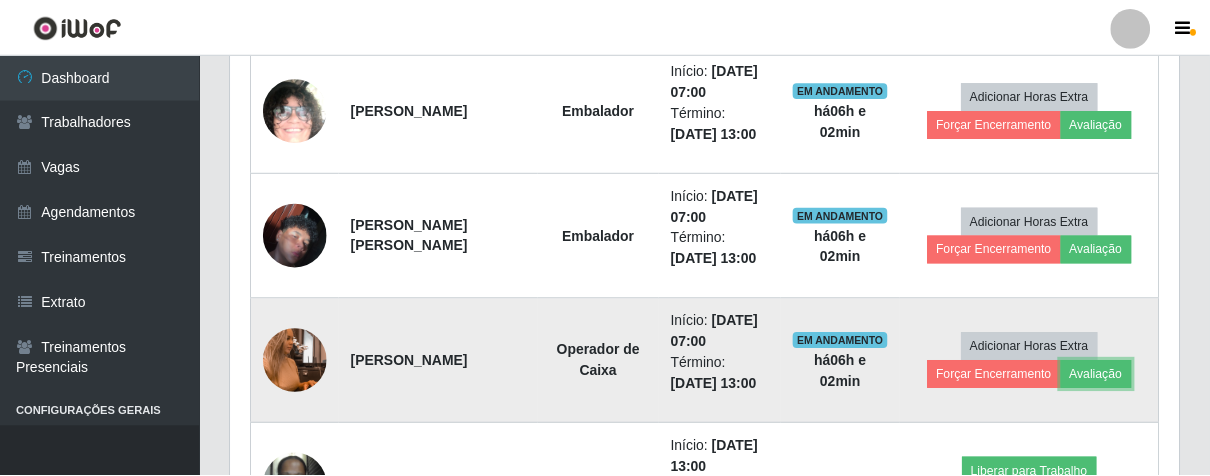 scroll, scrollTop: 999584, scrollLeft: 999051, axis: both 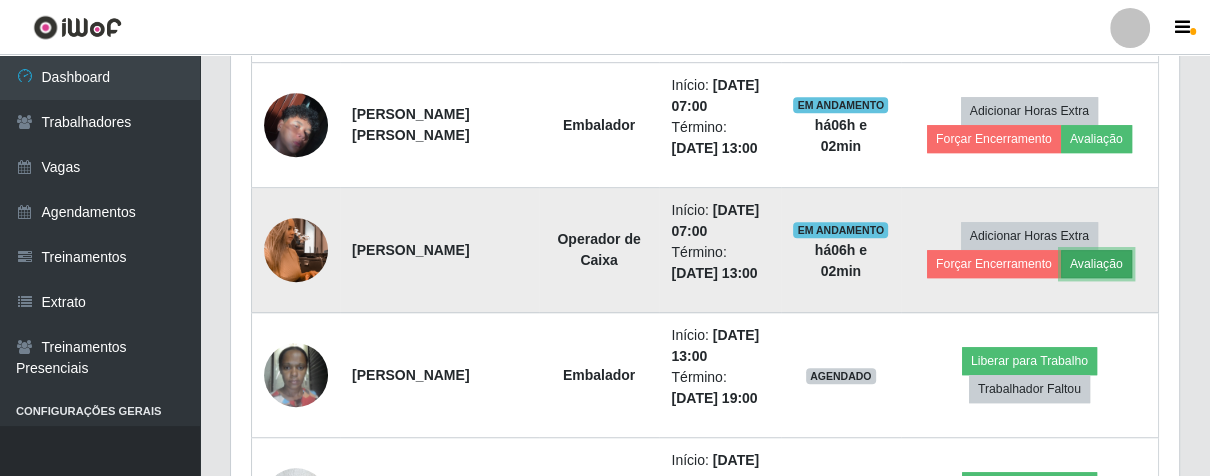 click on "Avaliação" at bounding box center (1096, 264) 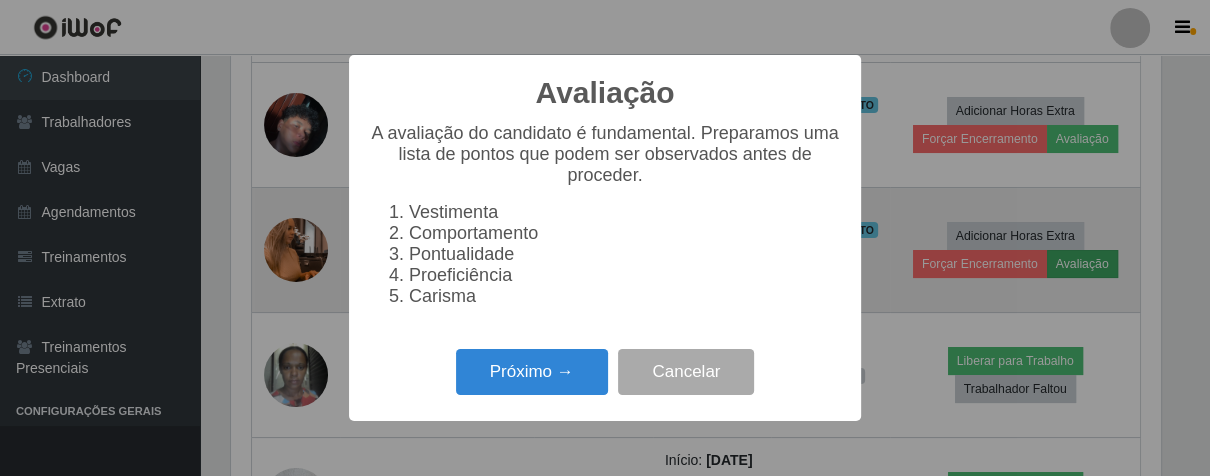 scroll, scrollTop: 999584, scrollLeft: 999064, axis: both 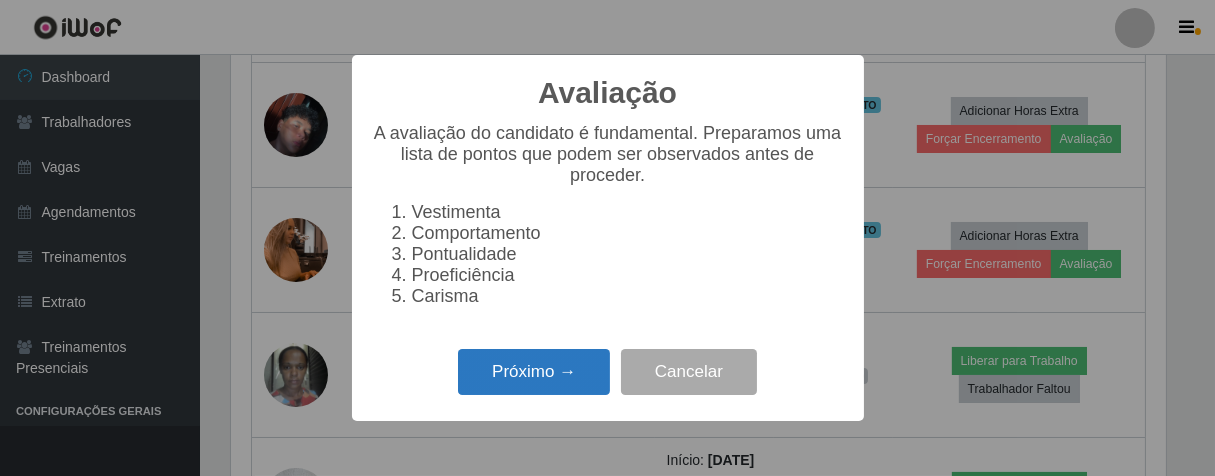 click on "Próximo →" at bounding box center (534, 372) 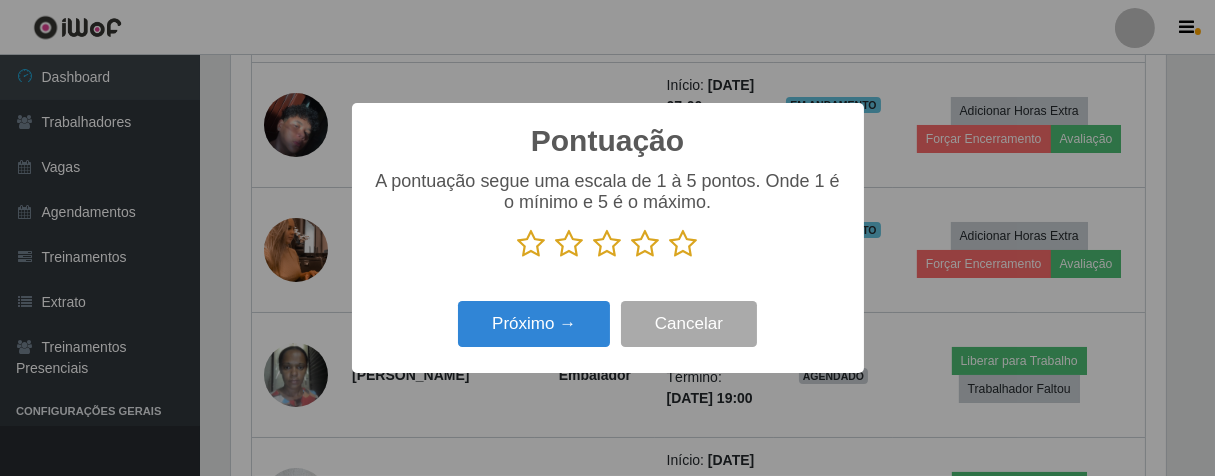 click at bounding box center [684, 244] 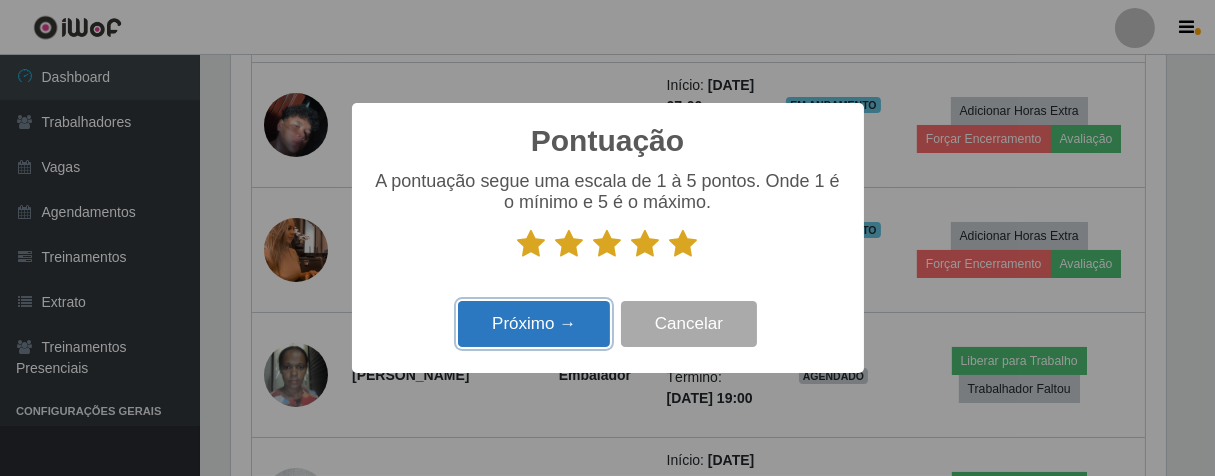 click on "Próximo →" at bounding box center [534, 324] 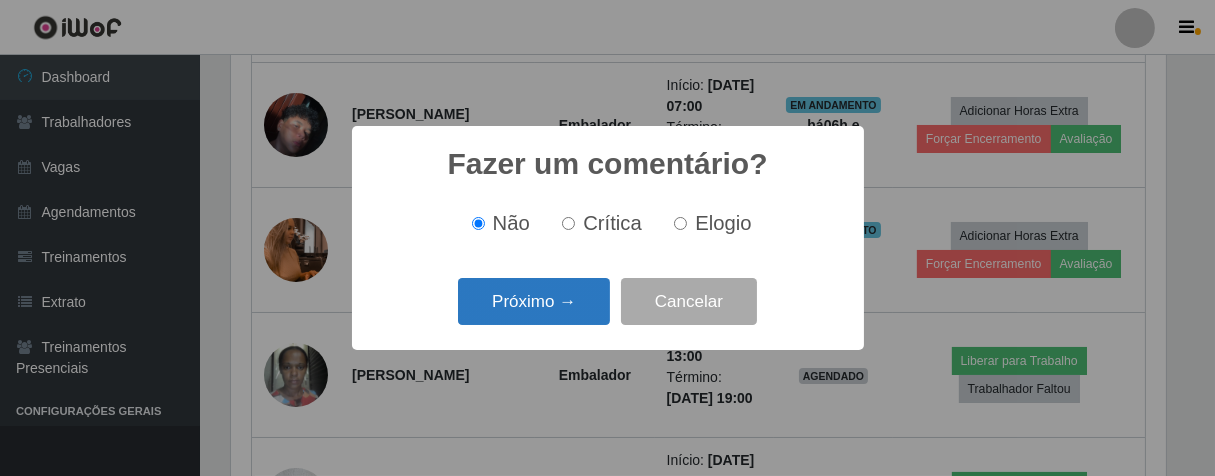 click on "Próximo →" at bounding box center (534, 301) 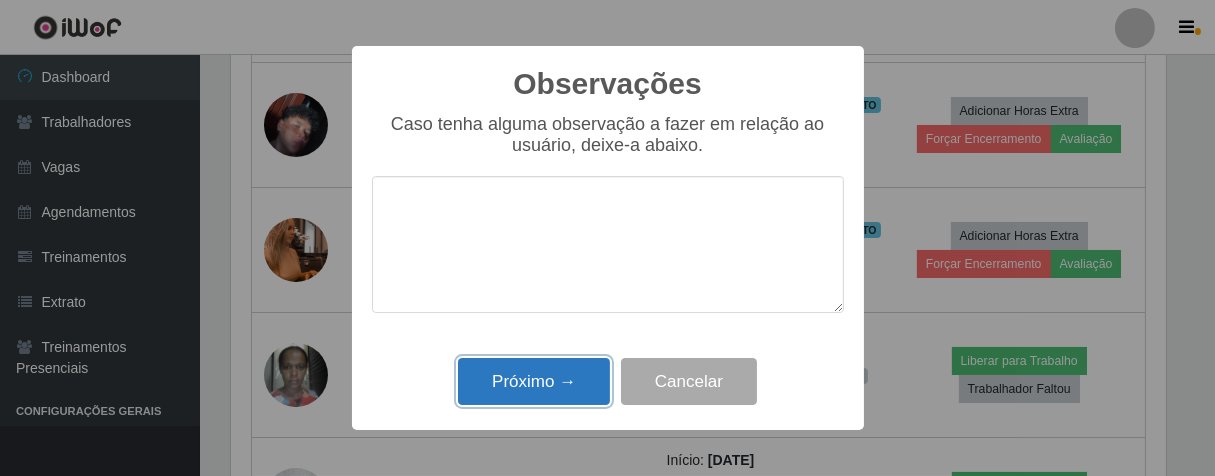 click on "Próximo →" at bounding box center [534, 381] 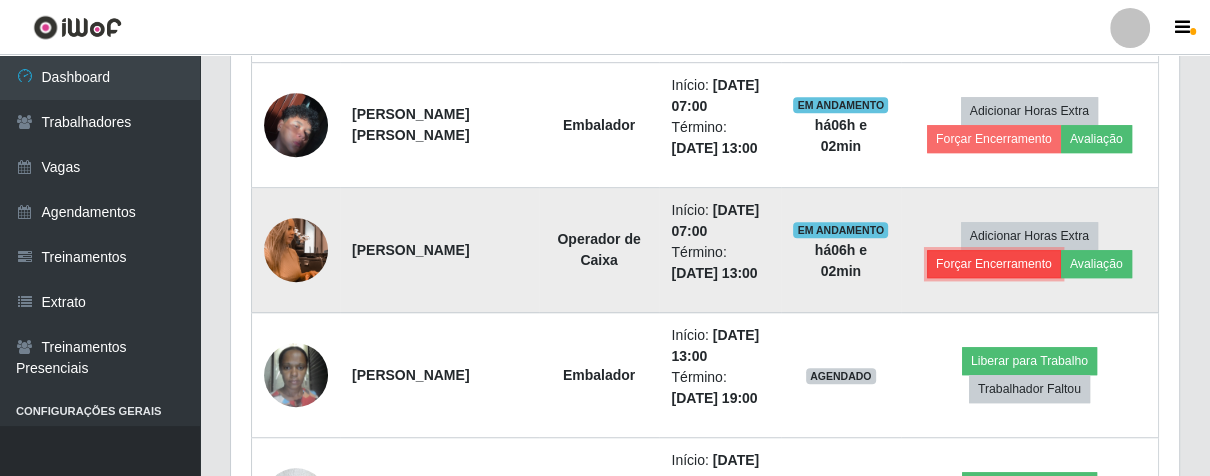 click on "Forçar Encerramento" at bounding box center [994, 264] 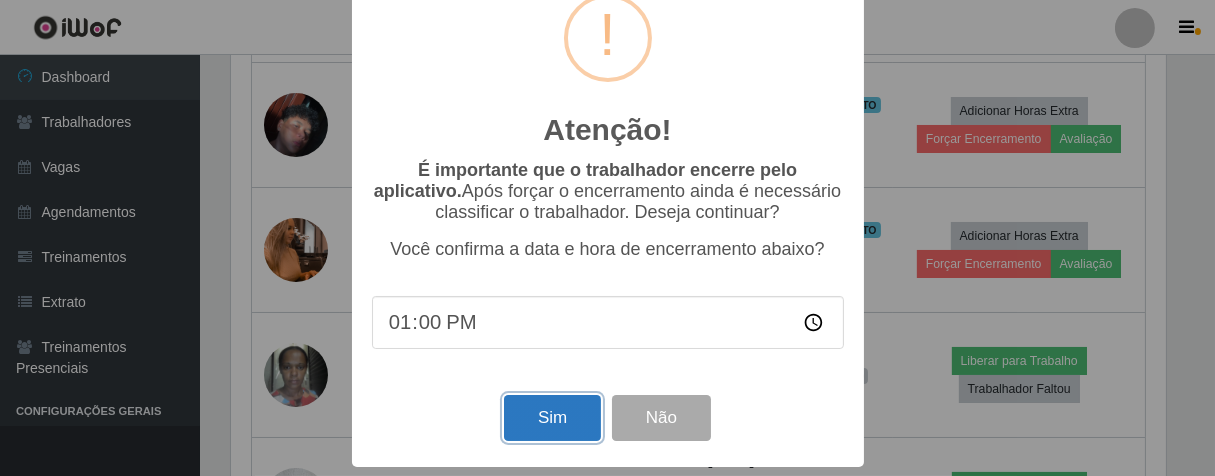 click on "Sim" at bounding box center (552, 418) 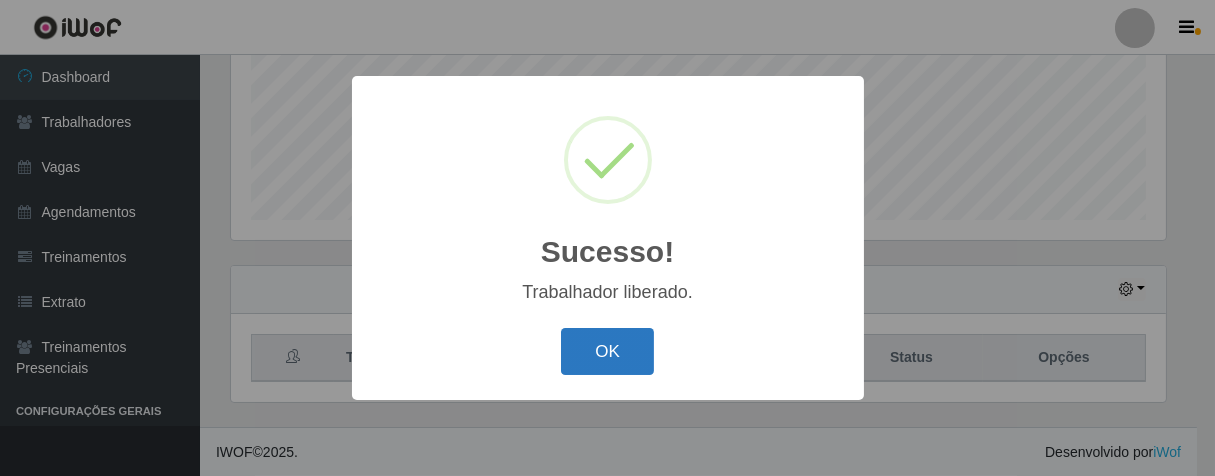 click on "OK" at bounding box center [607, 351] 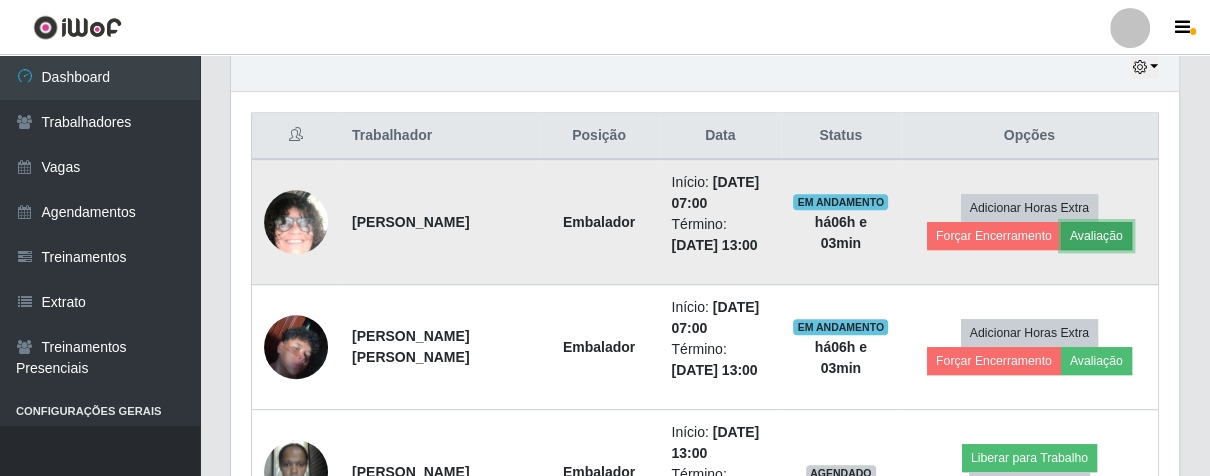 click on "Avaliação" at bounding box center [1096, 236] 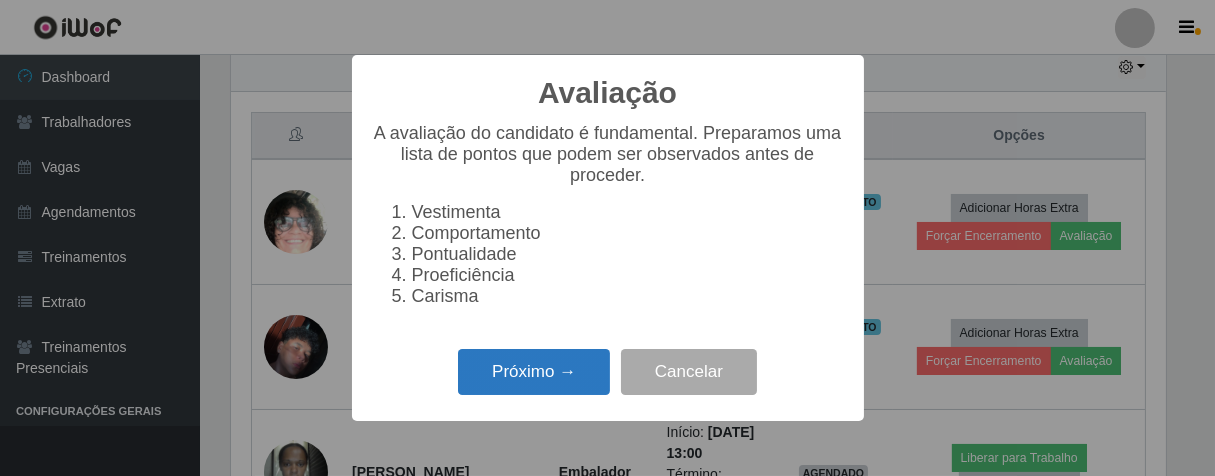 click on "Próximo →" at bounding box center (534, 372) 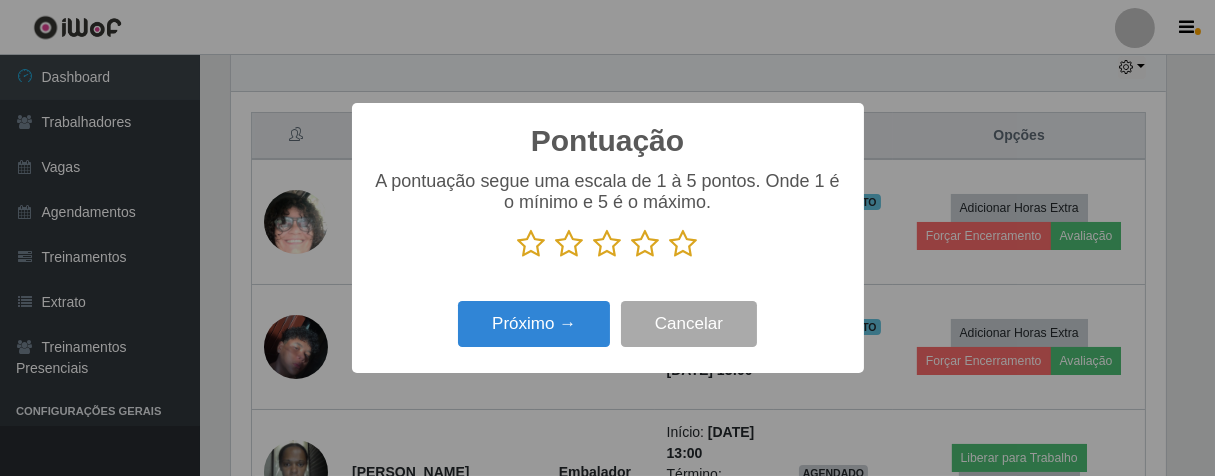 click at bounding box center [608, 244] 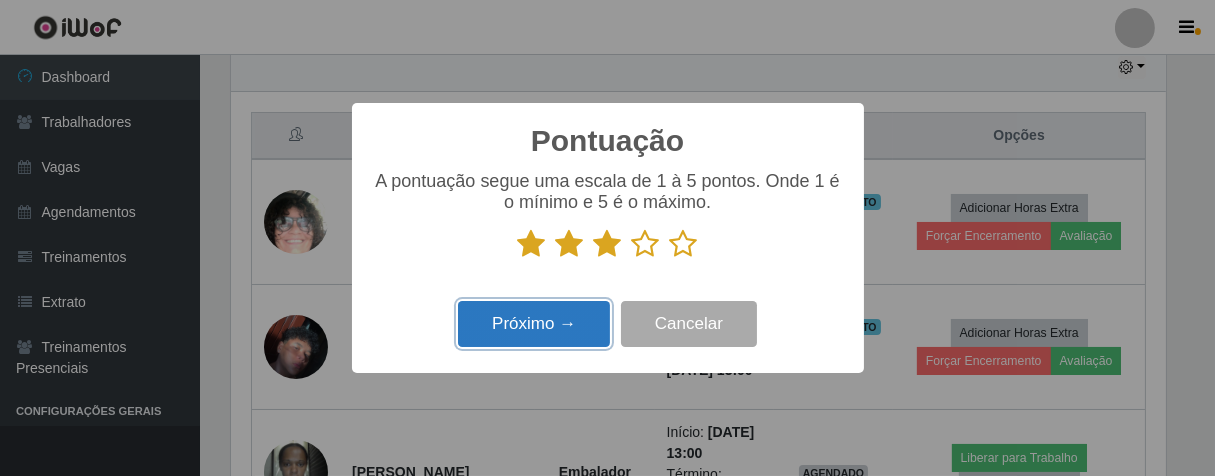 click on "Próximo →" at bounding box center [534, 324] 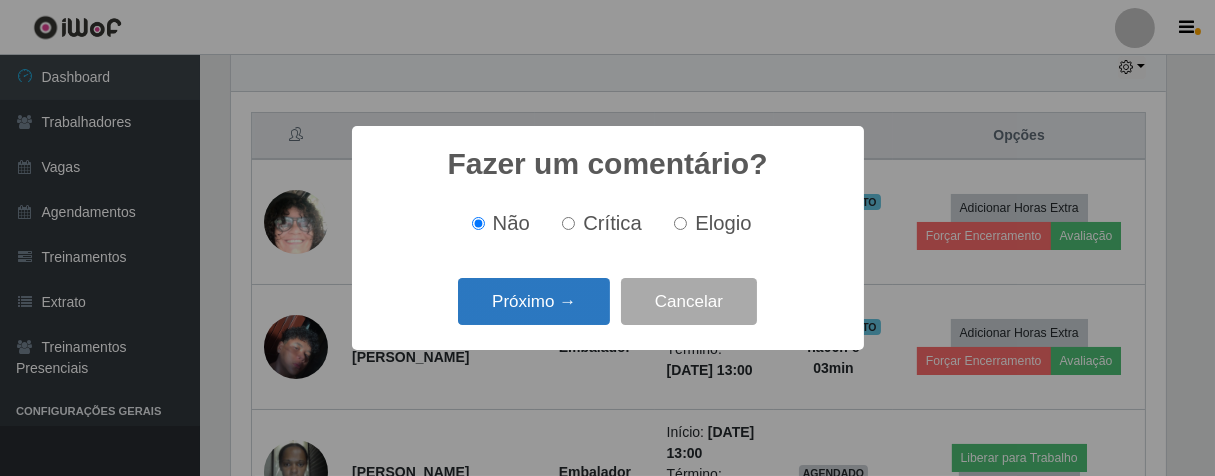 click on "Próximo →" at bounding box center (534, 301) 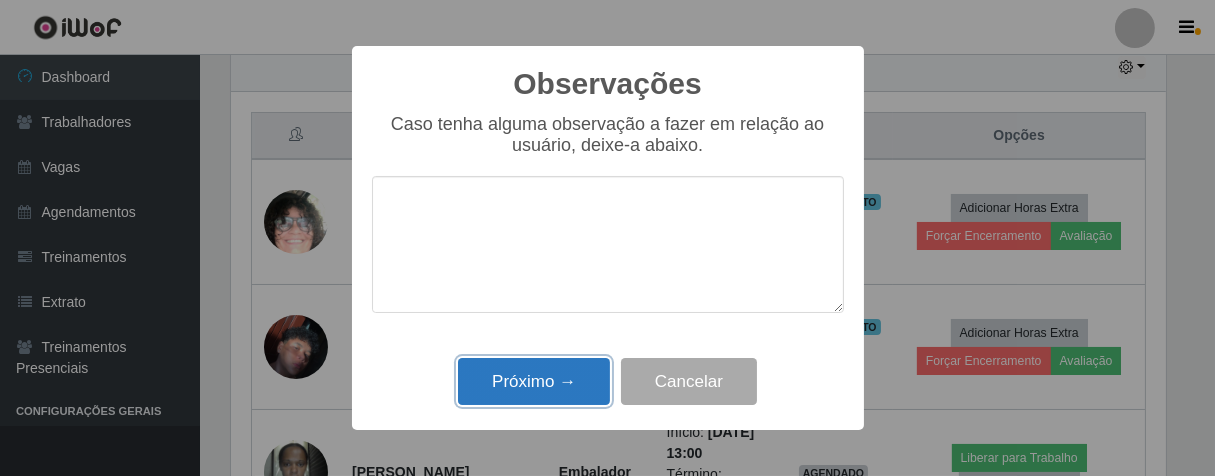 click on "Próximo →" at bounding box center [534, 381] 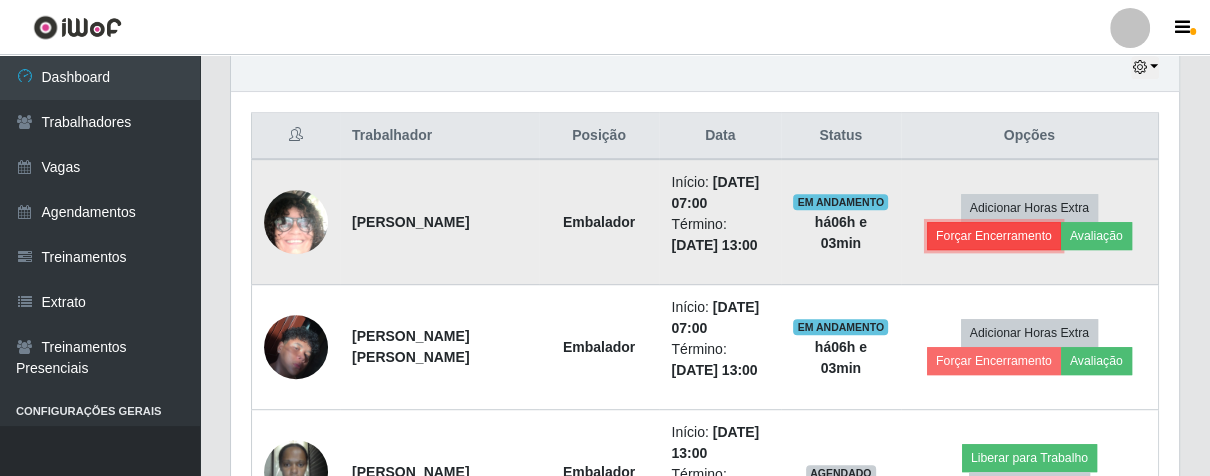 click on "Forçar Encerramento" at bounding box center (994, 236) 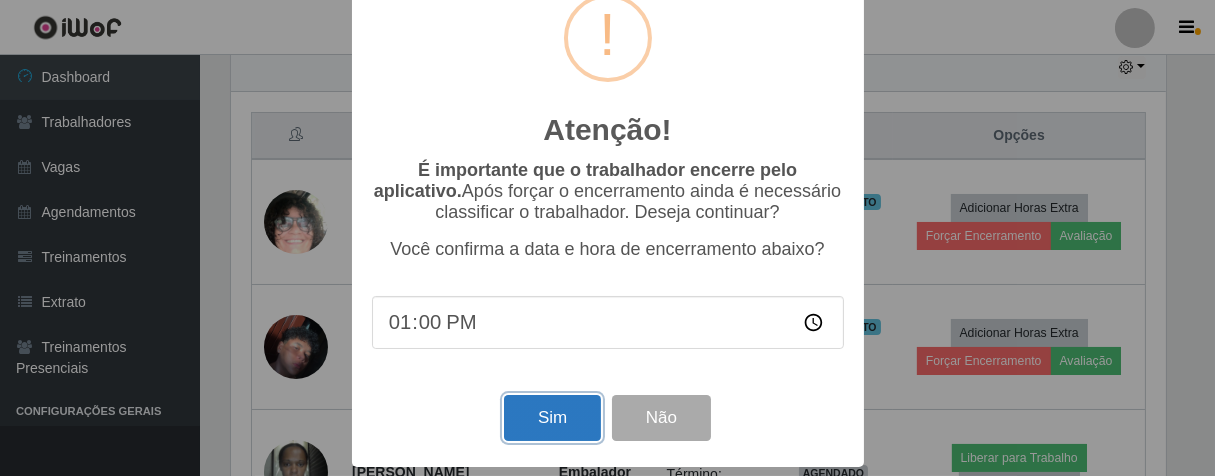click on "Sim" at bounding box center [552, 418] 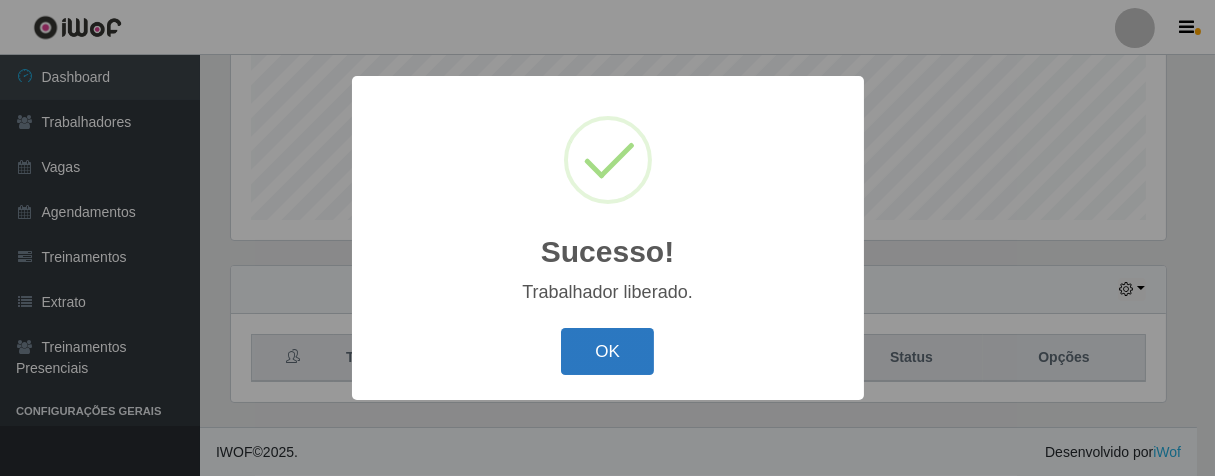 click on "OK" at bounding box center [607, 351] 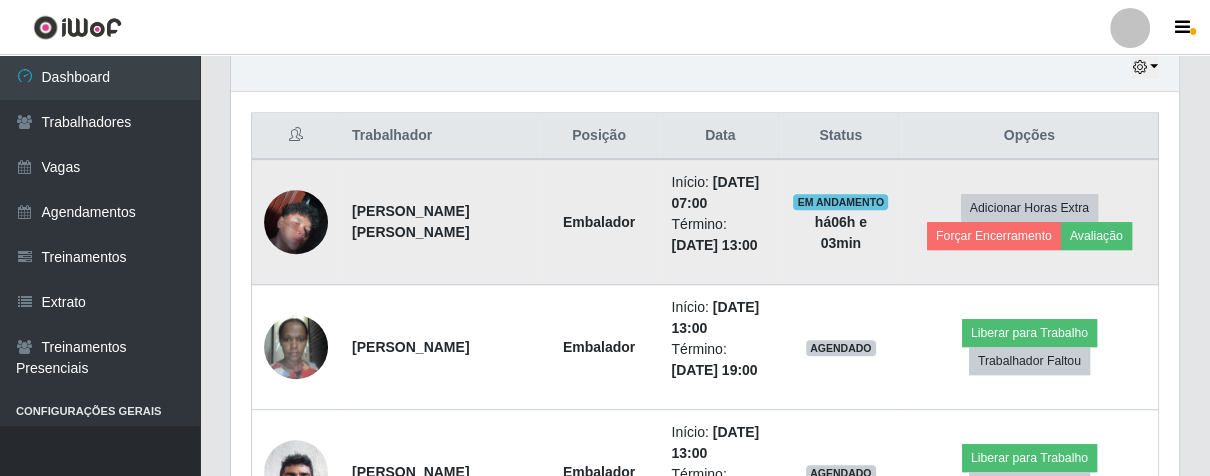 click at bounding box center (296, 222) 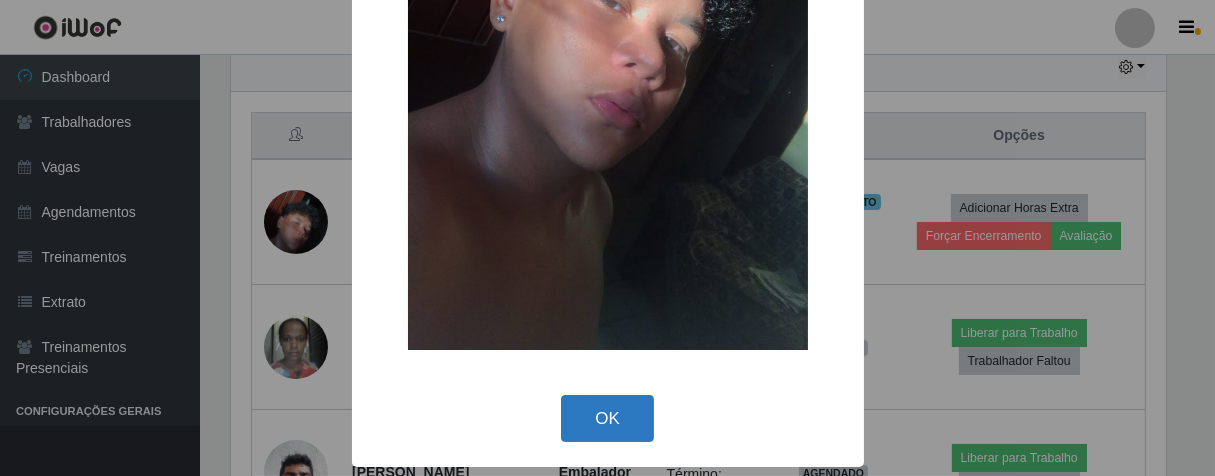 click on "OK" at bounding box center (607, 418) 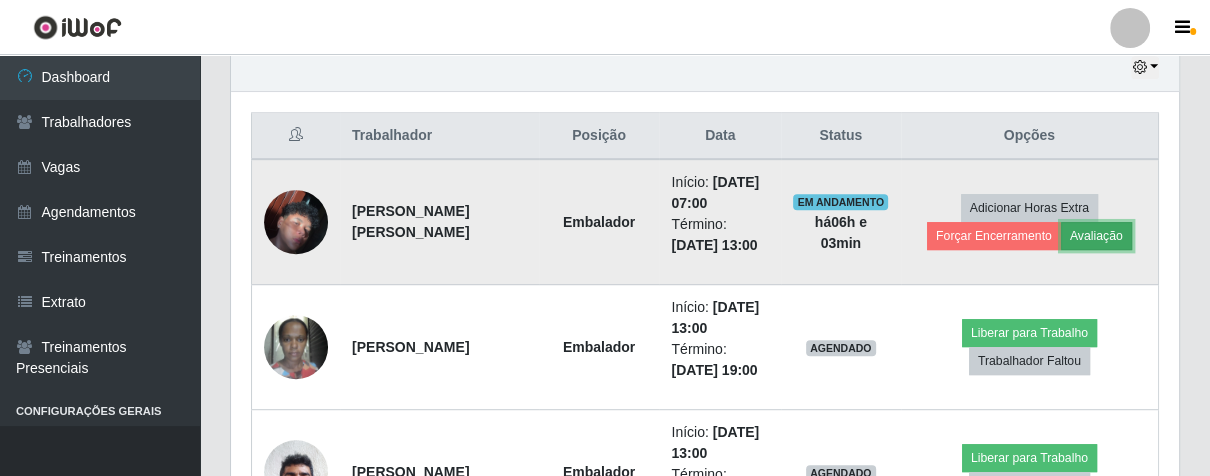 click on "Avaliação" at bounding box center (1096, 236) 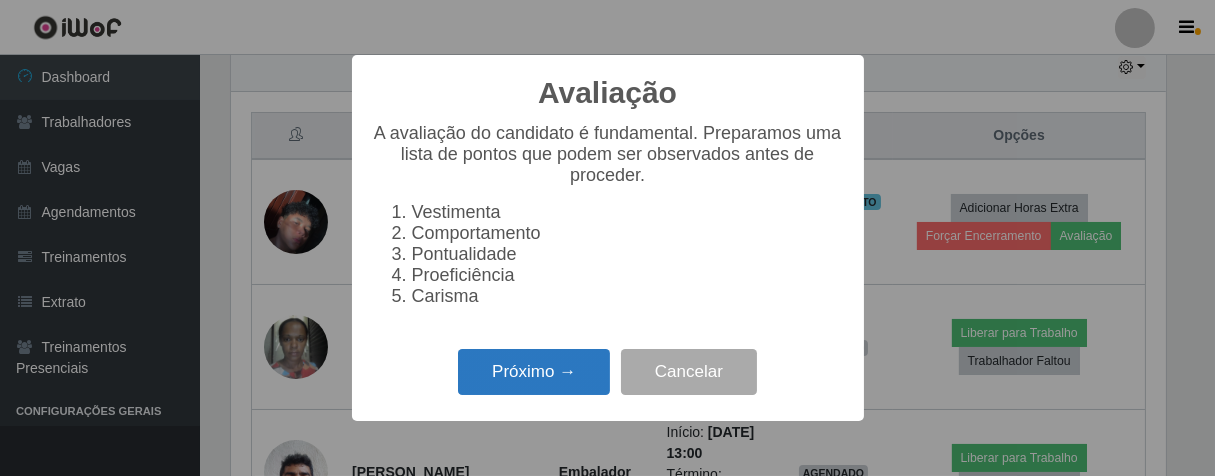 click on "Próximo →" at bounding box center [534, 372] 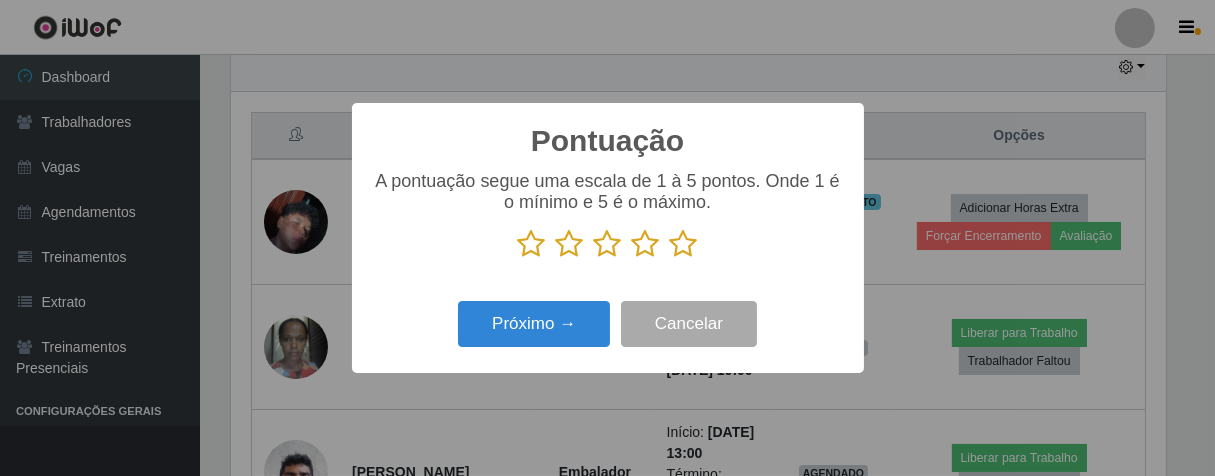 drag, startPoint x: 612, startPoint y: 246, endPoint x: 562, endPoint y: 300, distance: 73.593475 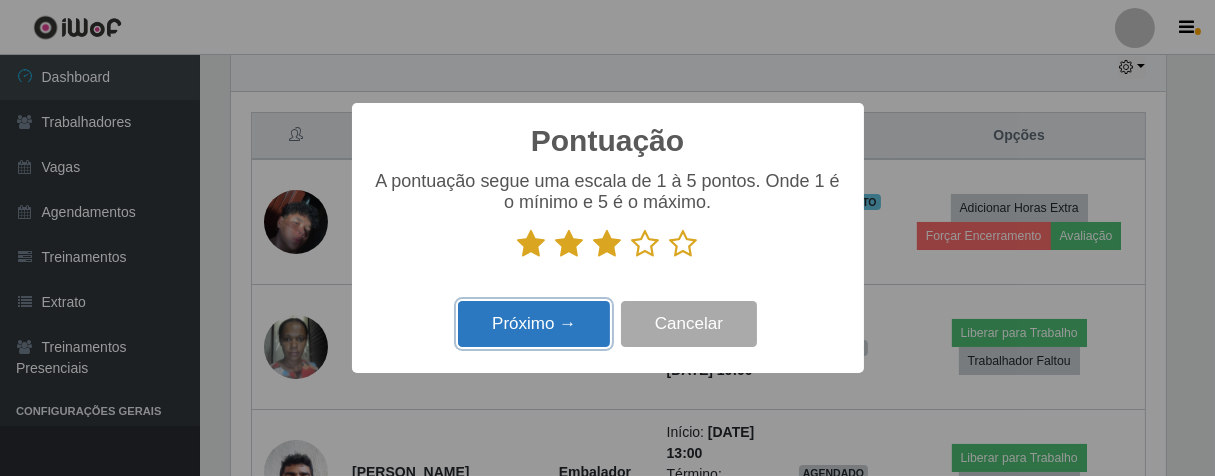 click on "Próximo →" at bounding box center (534, 324) 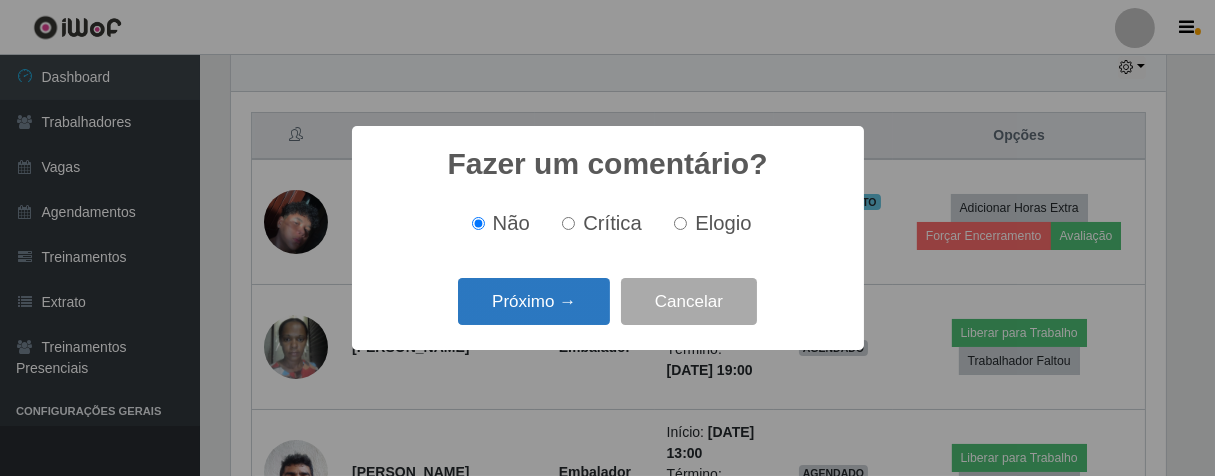 click on "Próximo →" at bounding box center [534, 301] 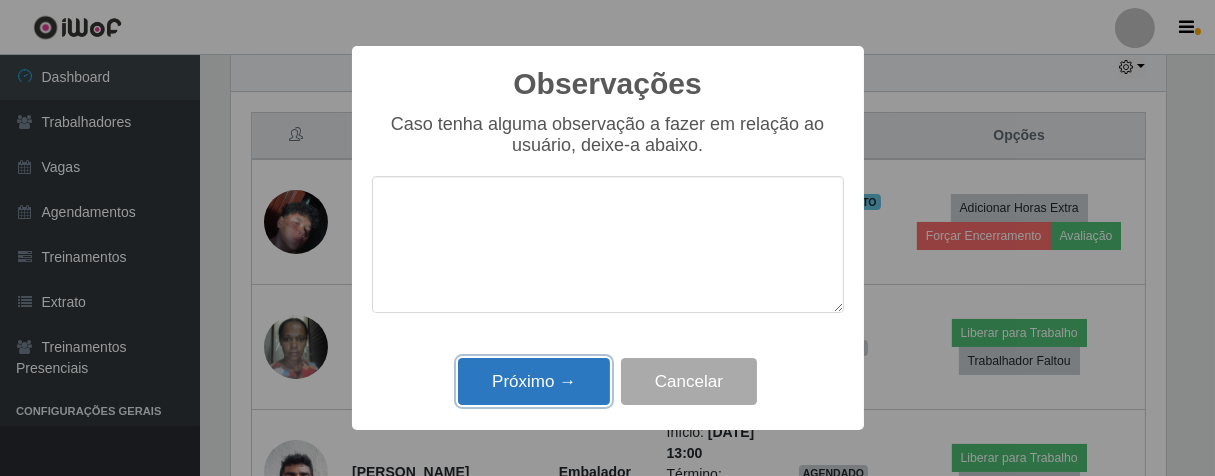 click on "Próximo →" at bounding box center (534, 381) 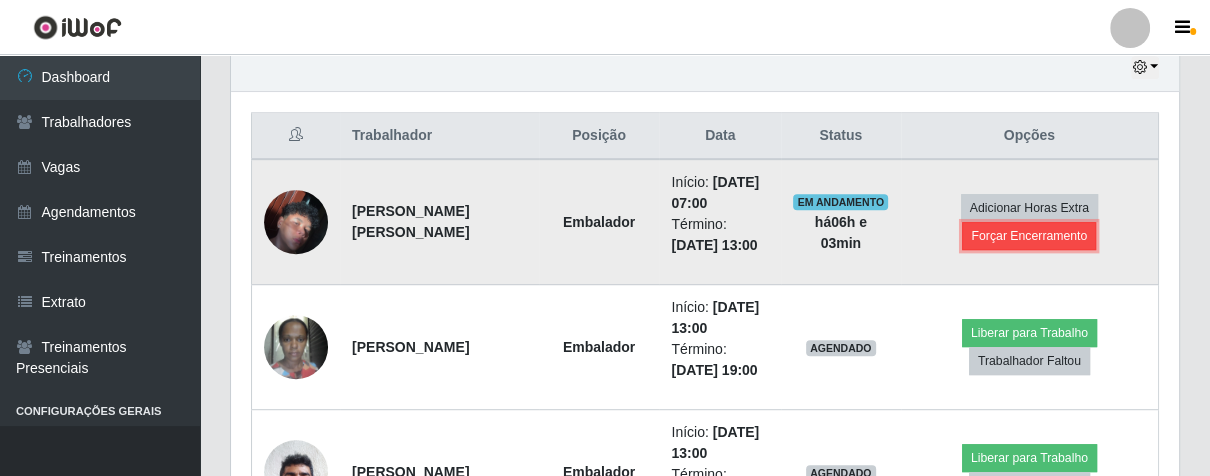 click on "Forçar Encerramento" at bounding box center (1029, 236) 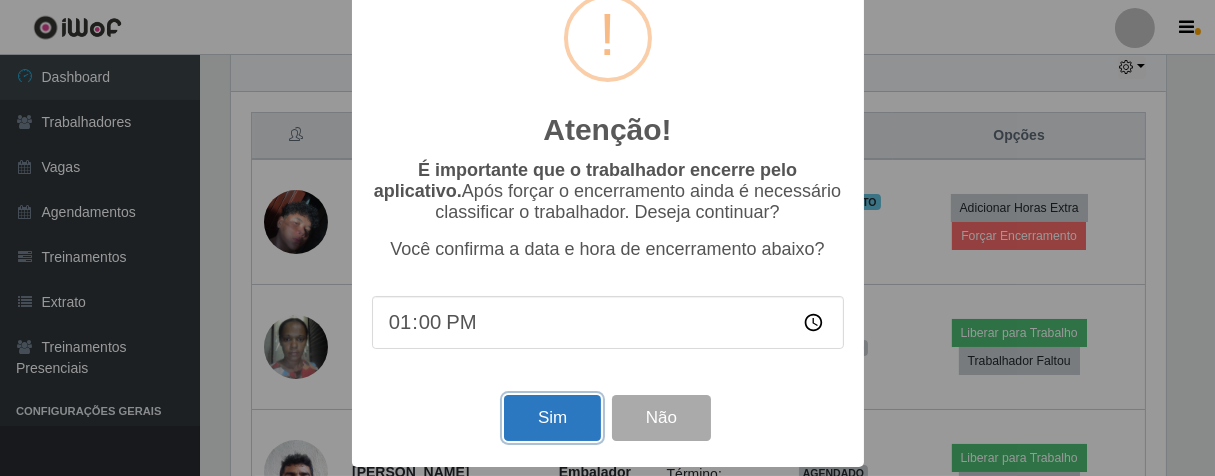 click on "Sim" at bounding box center (552, 418) 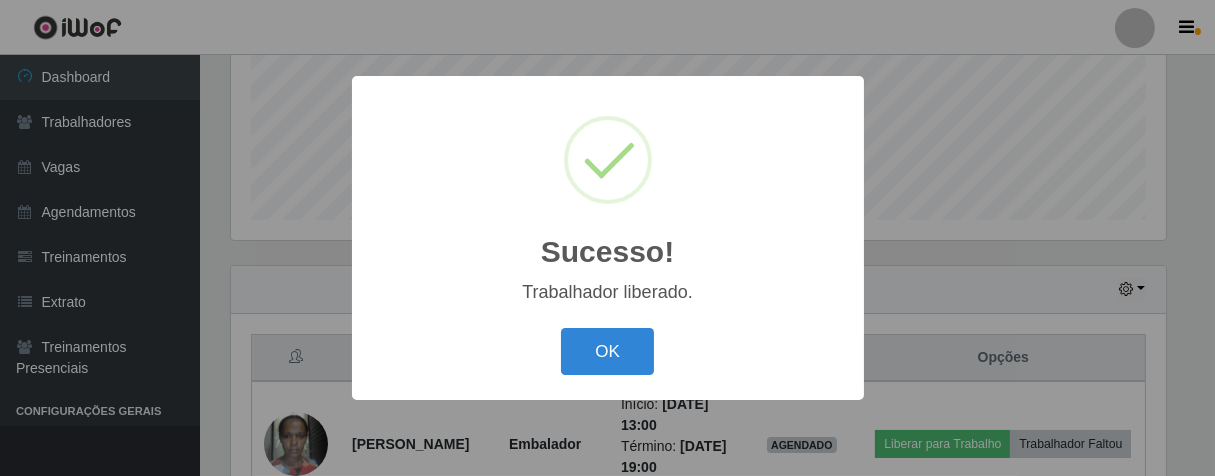 click on "OK" at bounding box center (607, 351) 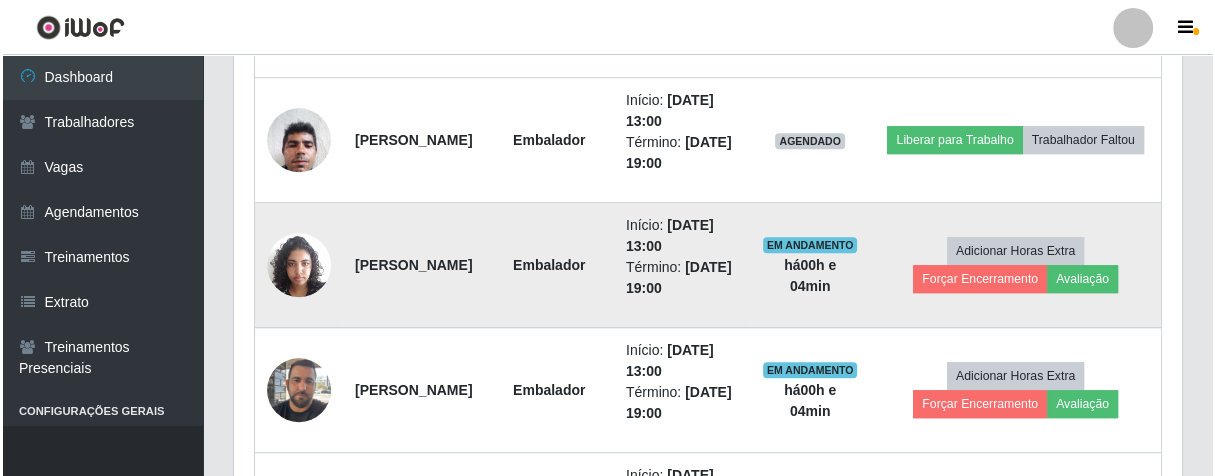 scroll, scrollTop: 702, scrollLeft: 0, axis: vertical 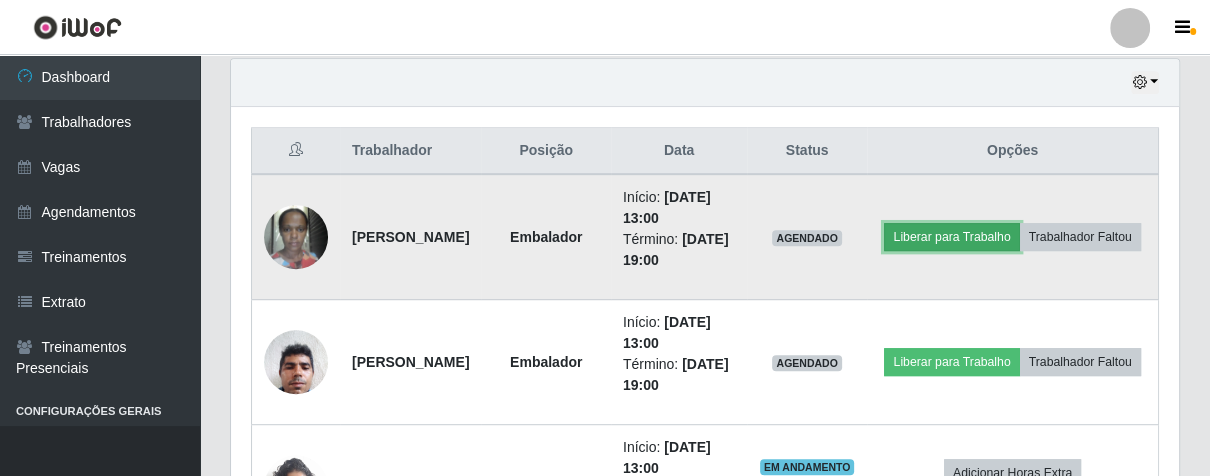click on "Liberar para Trabalho" at bounding box center (951, 237) 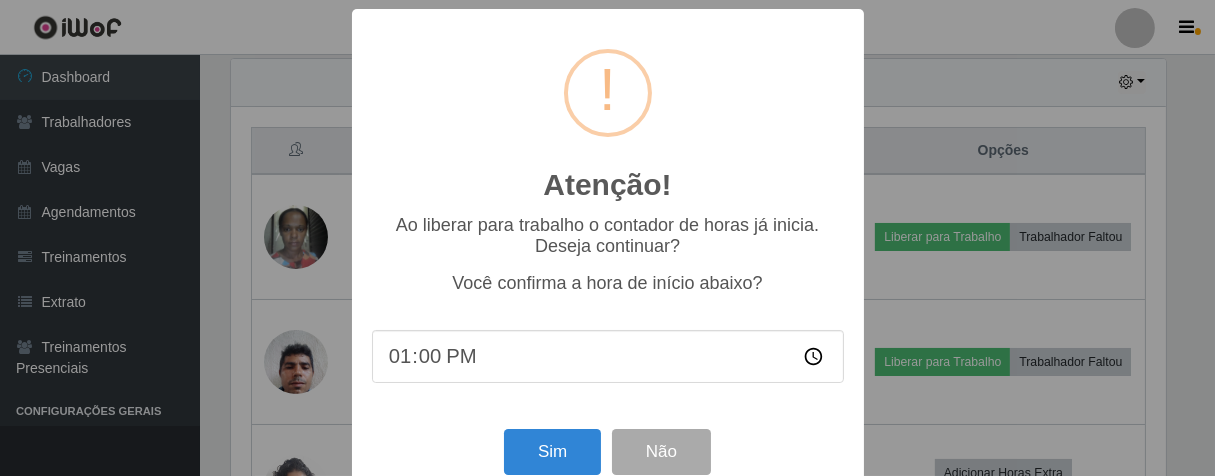 scroll, scrollTop: 999584, scrollLeft: 999064, axis: both 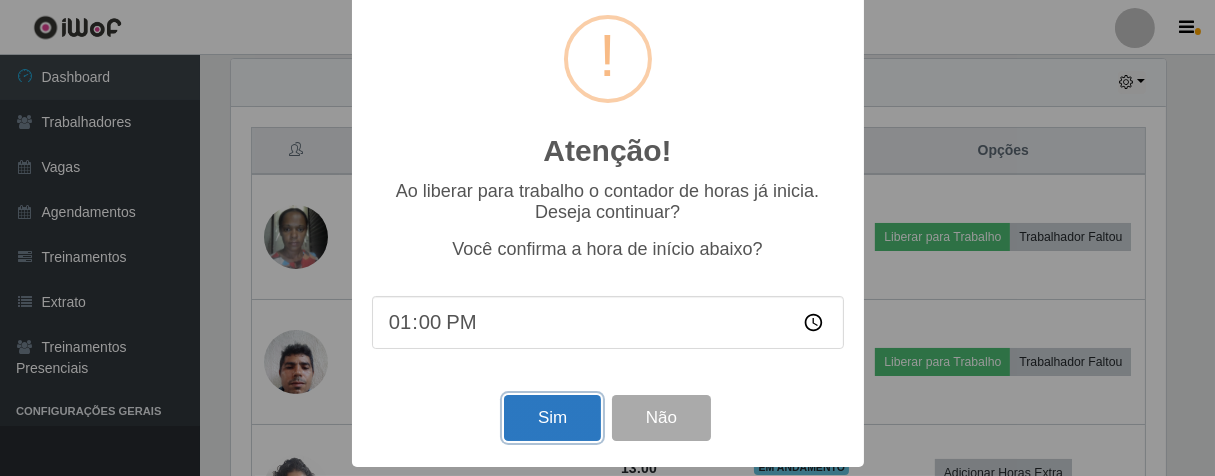 click on "Sim" at bounding box center (552, 418) 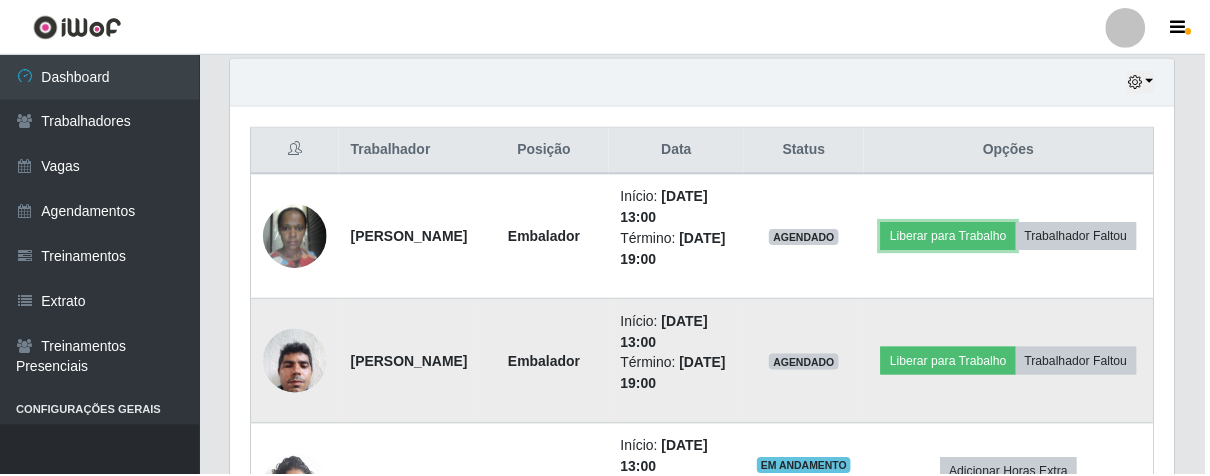 scroll, scrollTop: 999584, scrollLeft: 999051, axis: both 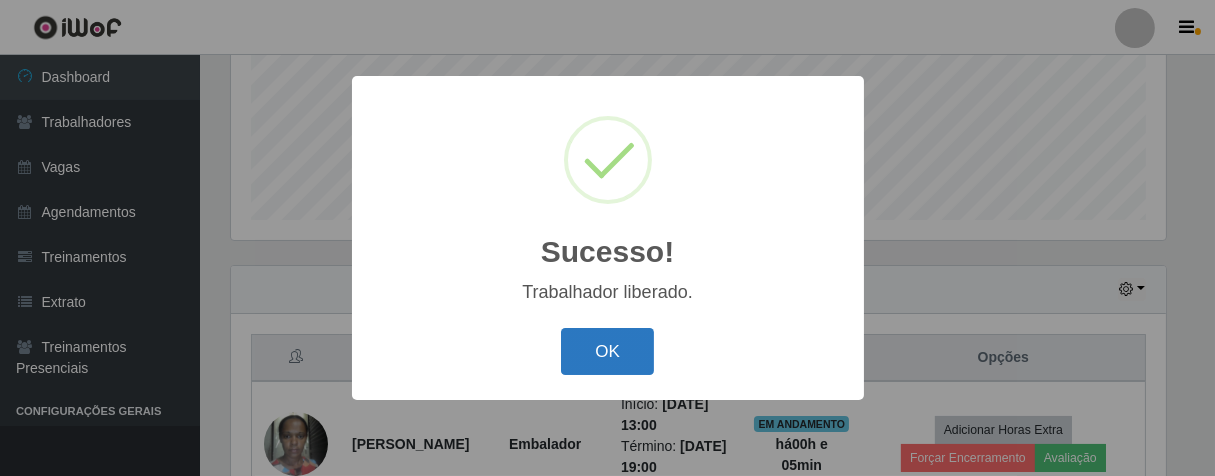 click on "OK" at bounding box center (607, 351) 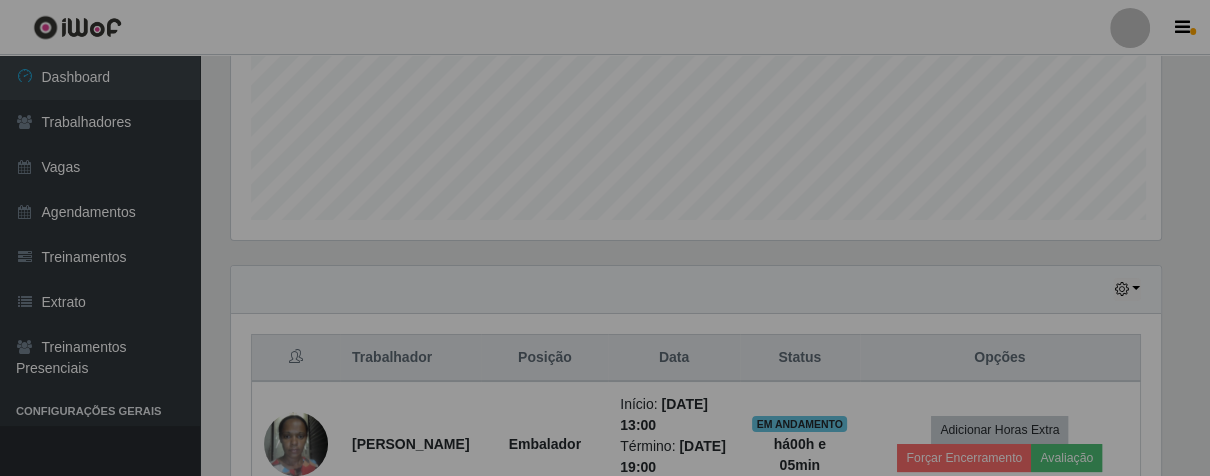 scroll, scrollTop: 999584, scrollLeft: 999051, axis: both 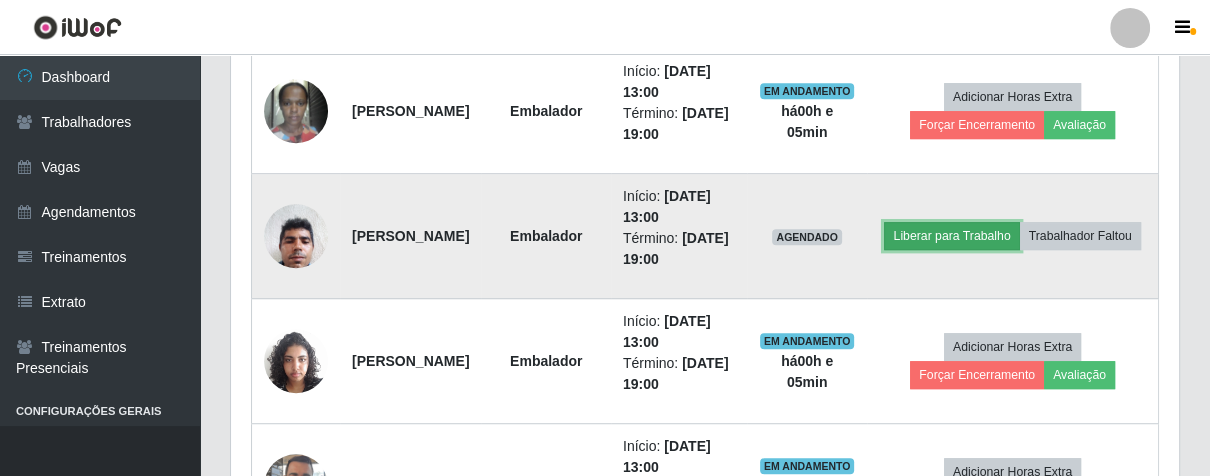 click on "Liberar para Trabalho" at bounding box center (951, 236) 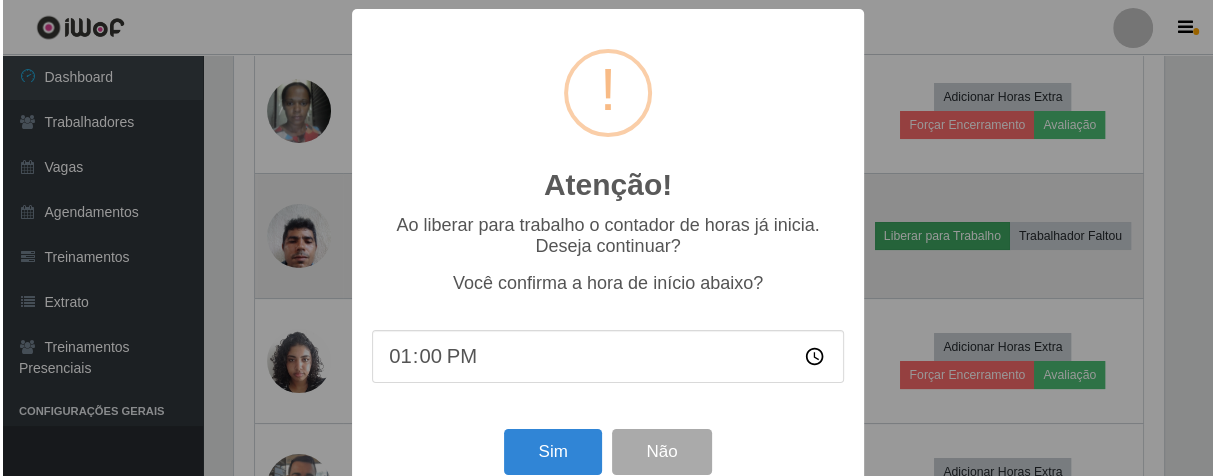 scroll, scrollTop: 999584, scrollLeft: 999064, axis: both 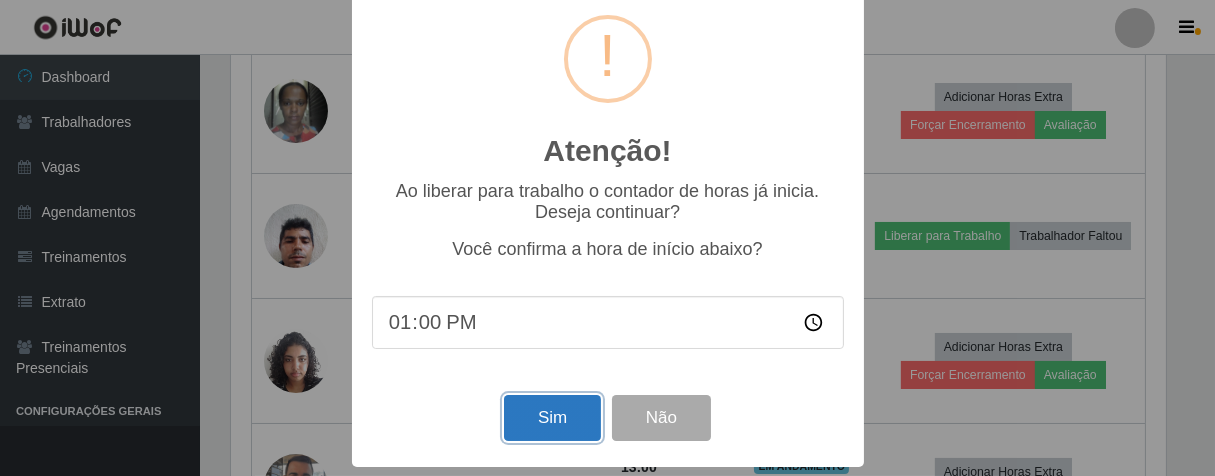 click on "Sim" at bounding box center (552, 418) 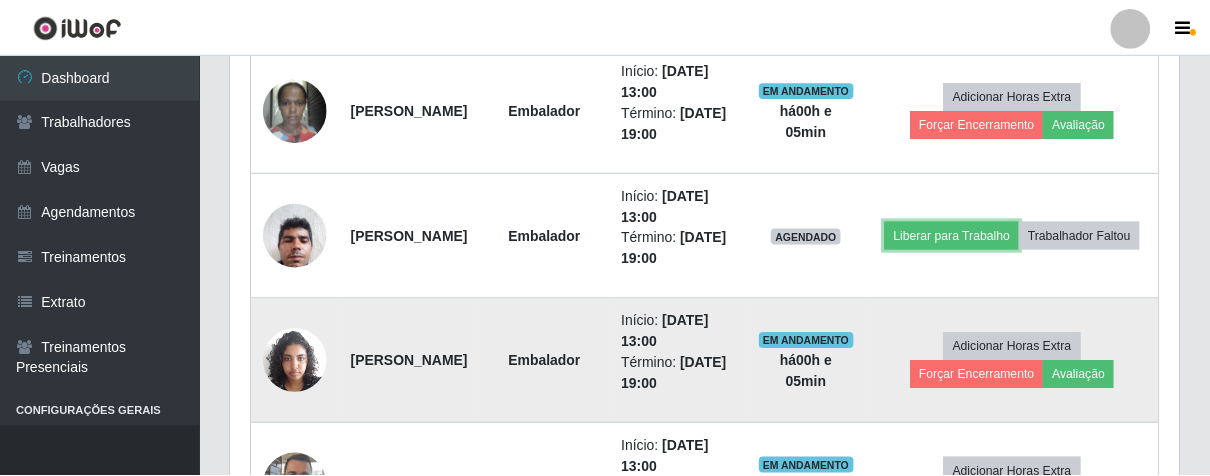 scroll, scrollTop: 999584, scrollLeft: 999051, axis: both 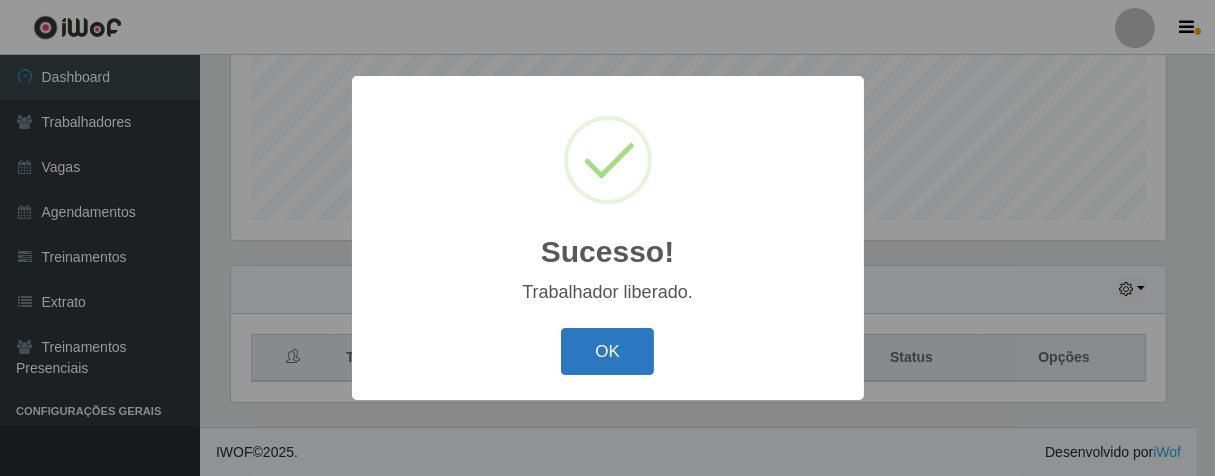 click on "OK" at bounding box center [607, 351] 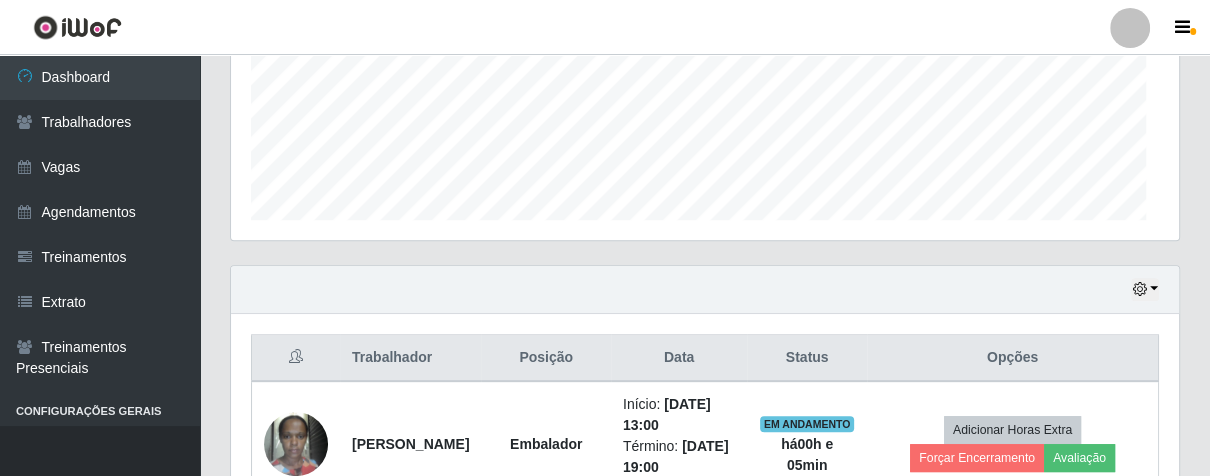 scroll, scrollTop: 999584, scrollLeft: 999051, axis: both 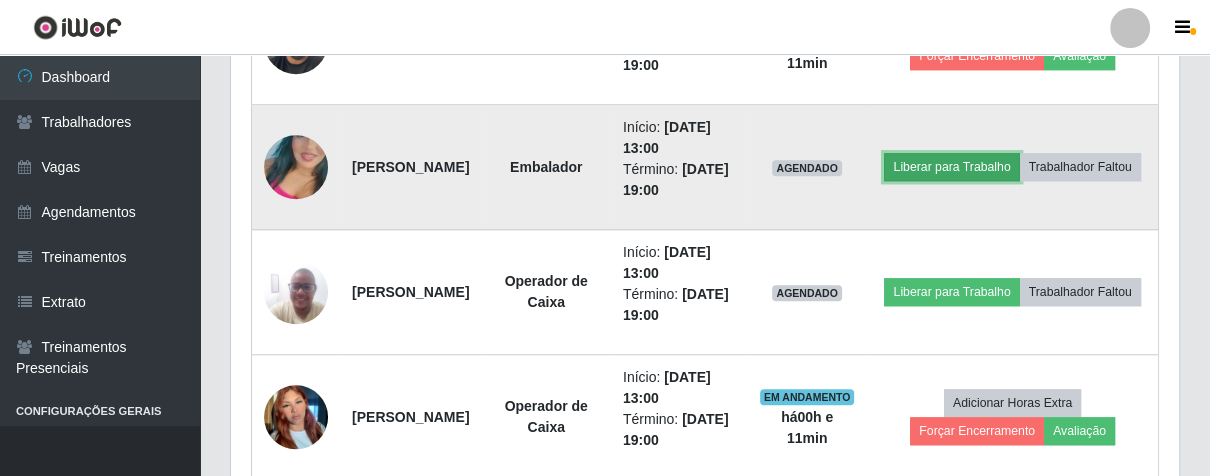 click on "Liberar para Trabalho" at bounding box center (951, 167) 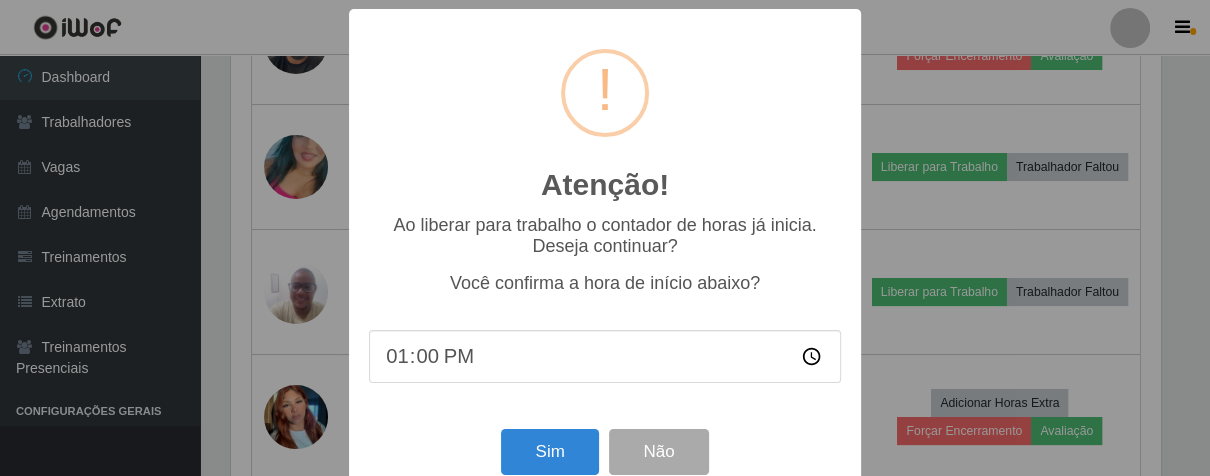 scroll, scrollTop: 999584, scrollLeft: 999064, axis: both 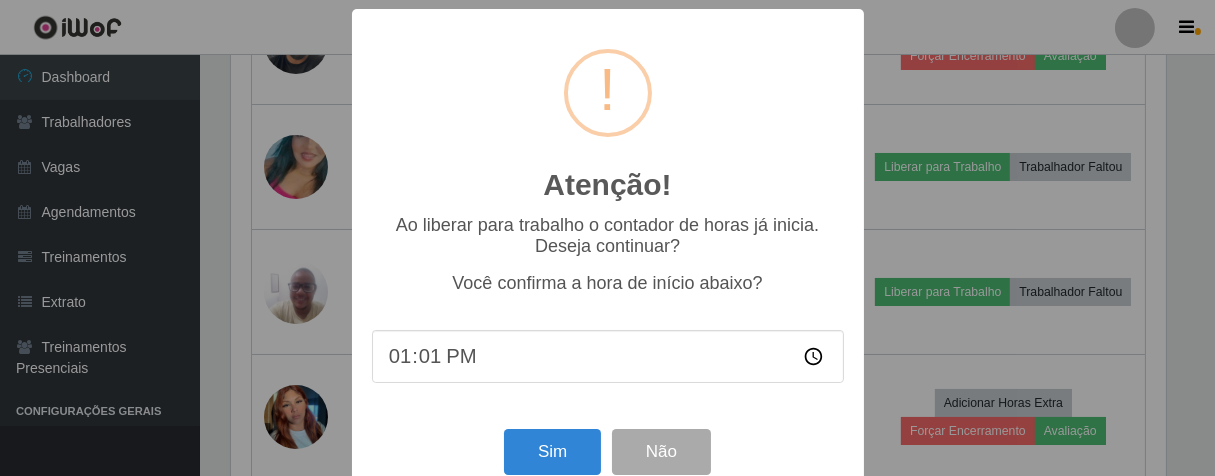 type on "13:12" 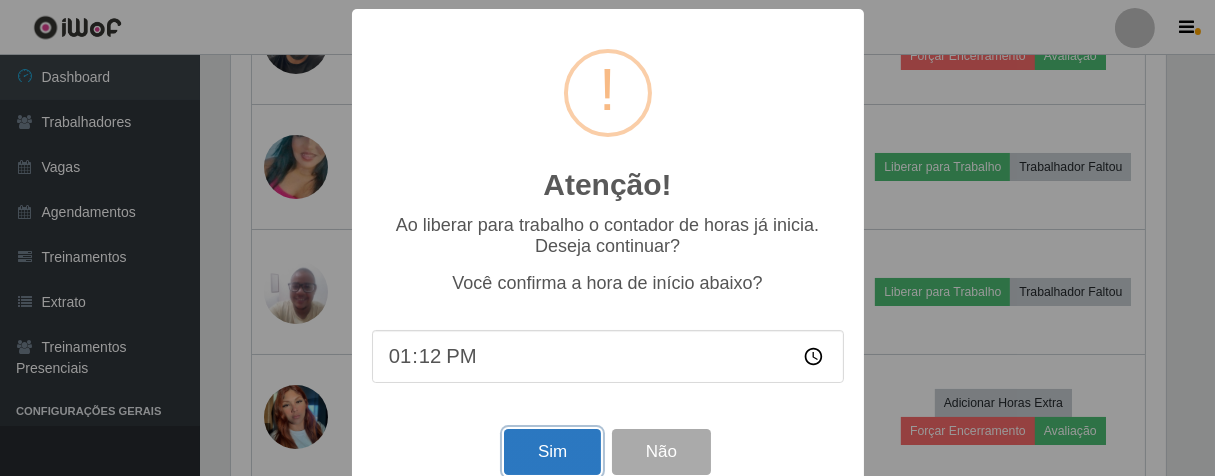 click on "Sim" at bounding box center (552, 452) 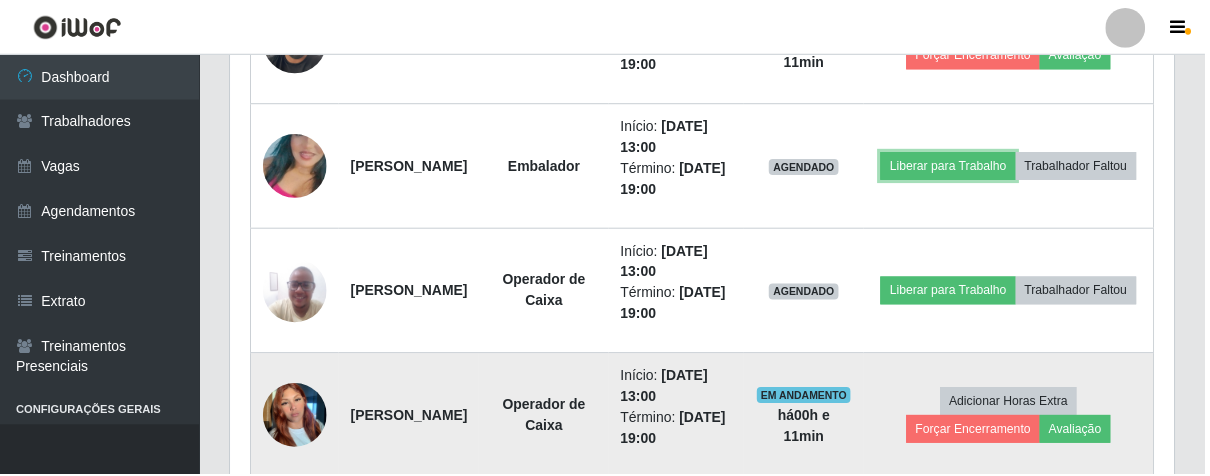 scroll, scrollTop: 999584, scrollLeft: 999051, axis: both 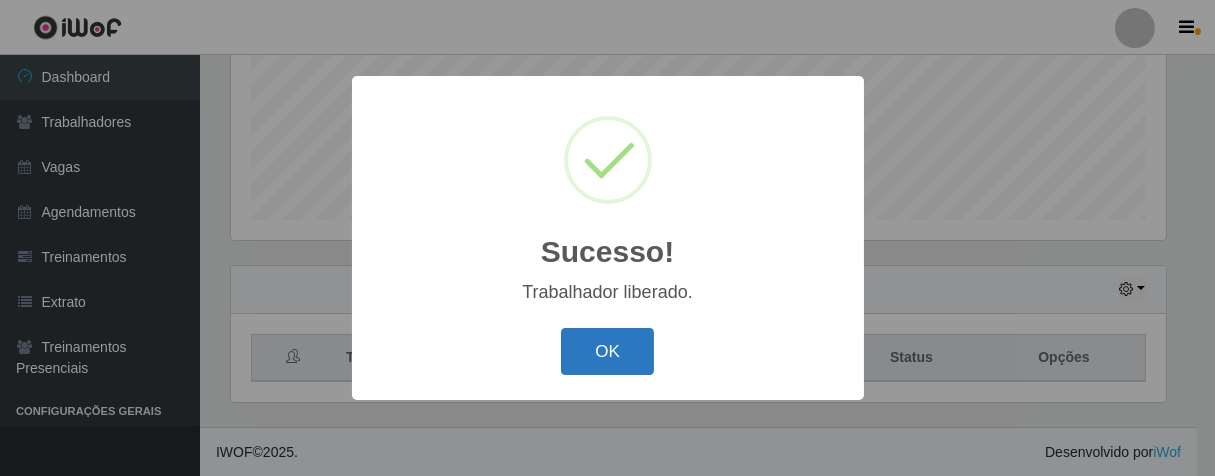 click on "OK" at bounding box center [607, 351] 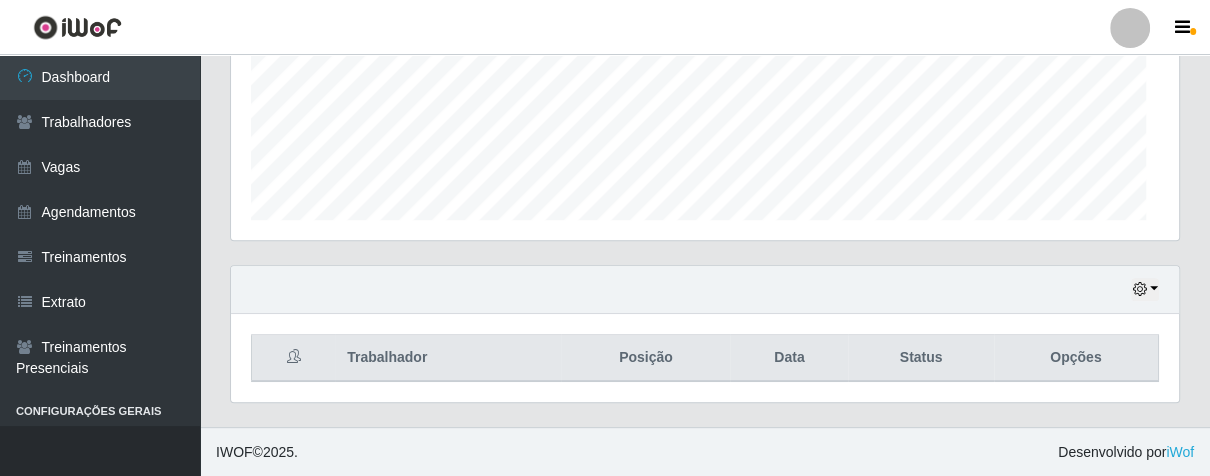 scroll, scrollTop: 999584, scrollLeft: 999051, axis: both 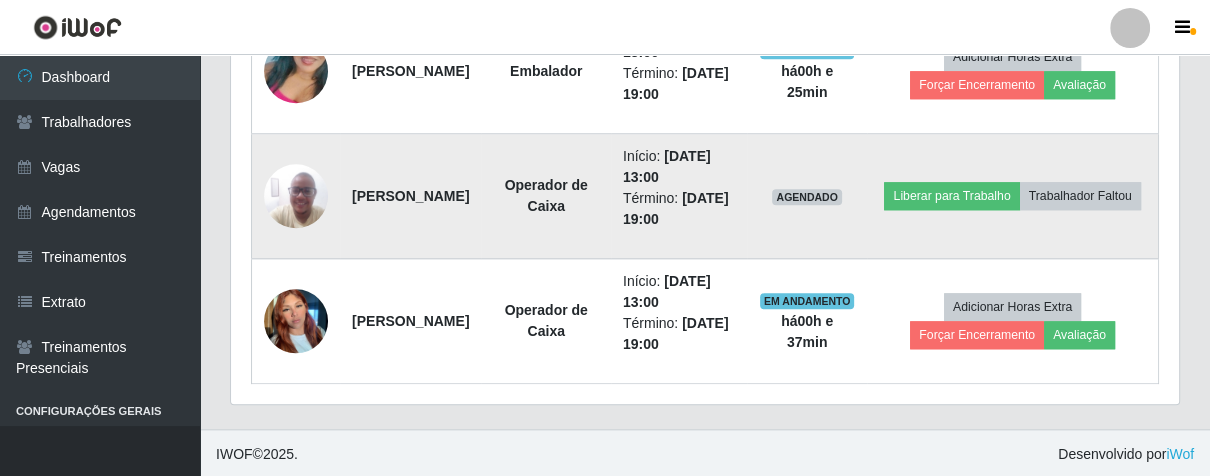 click at bounding box center [296, 195] 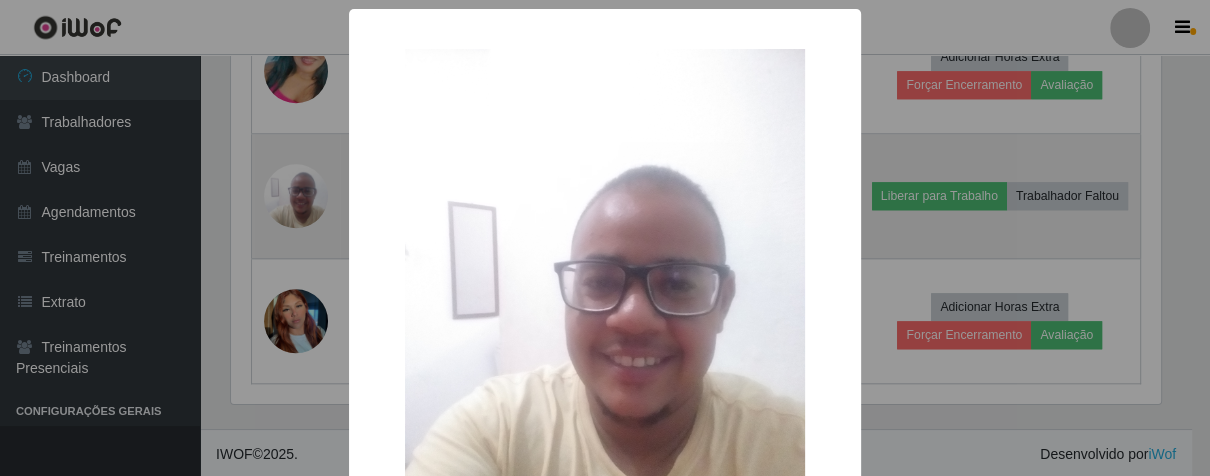 scroll, scrollTop: 999584, scrollLeft: 999064, axis: both 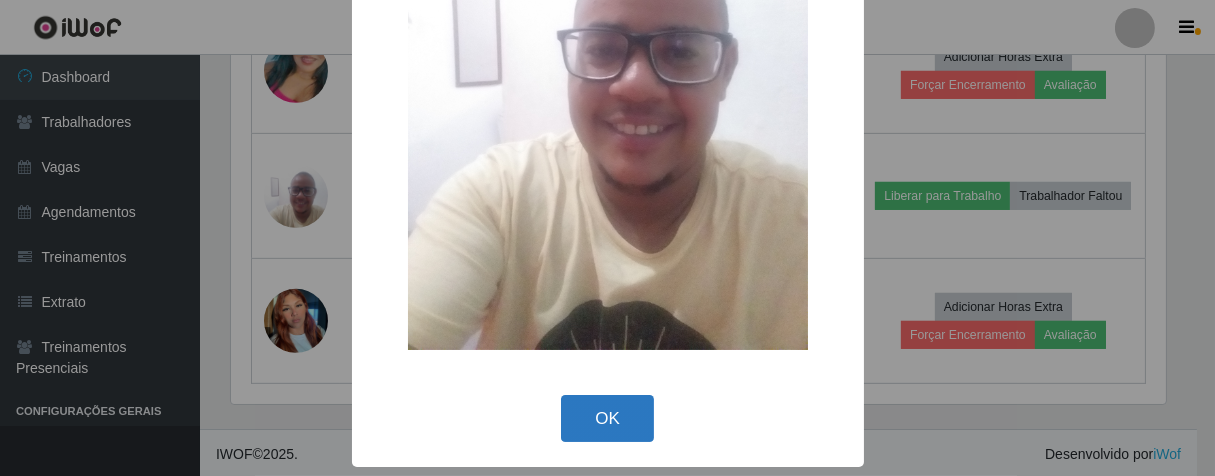 click on "OK" at bounding box center (607, 418) 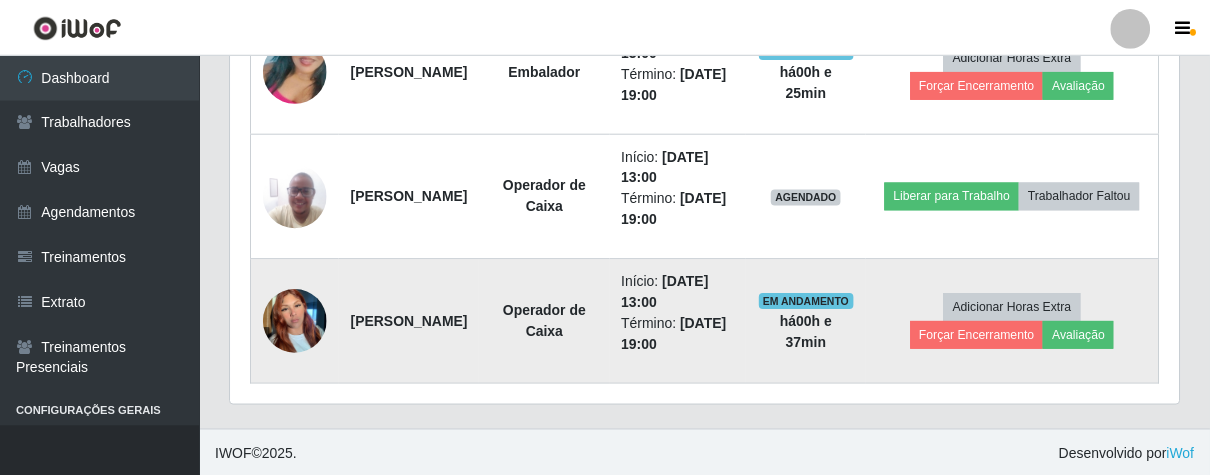 scroll, scrollTop: 999584, scrollLeft: 999051, axis: both 